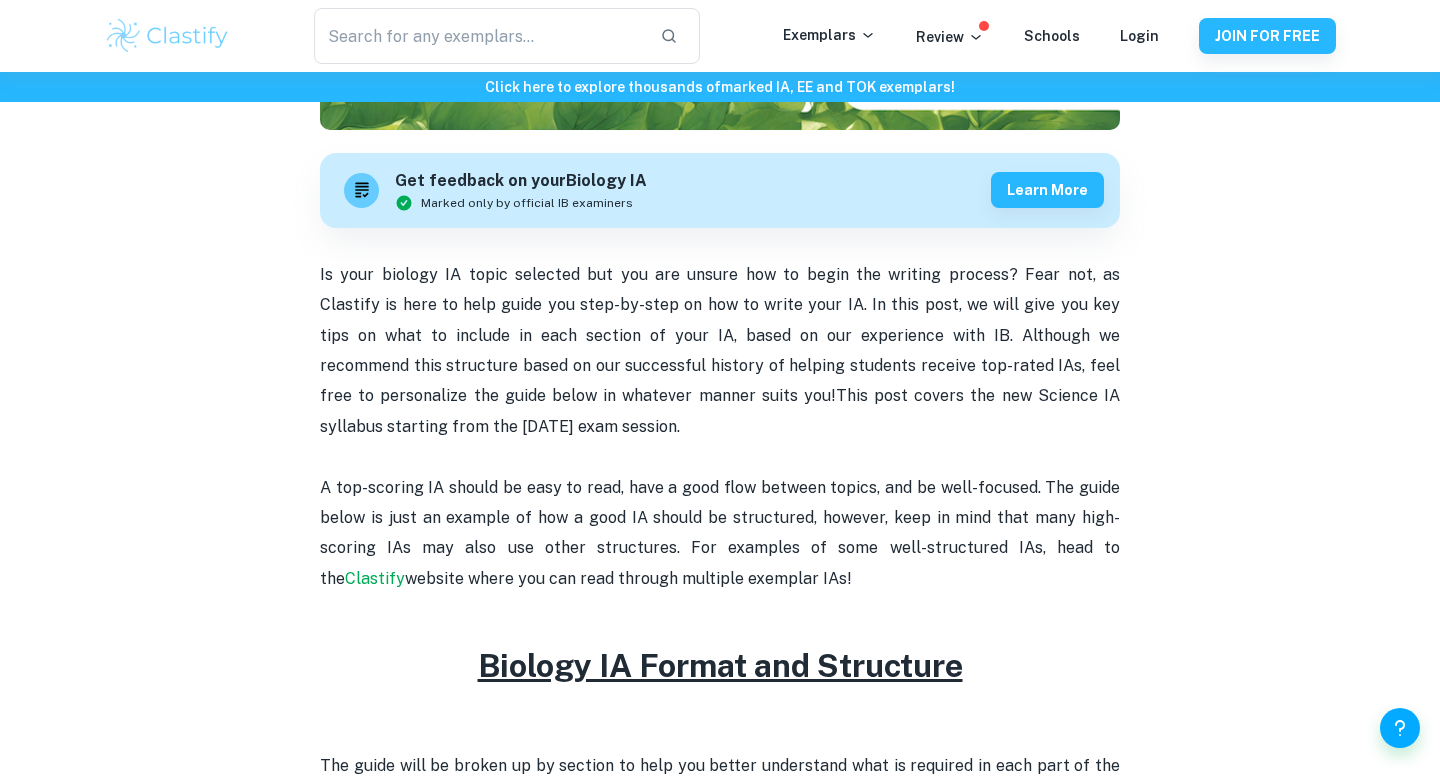 scroll, scrollTop: 558, scrollLeft: 0, axis: vertical 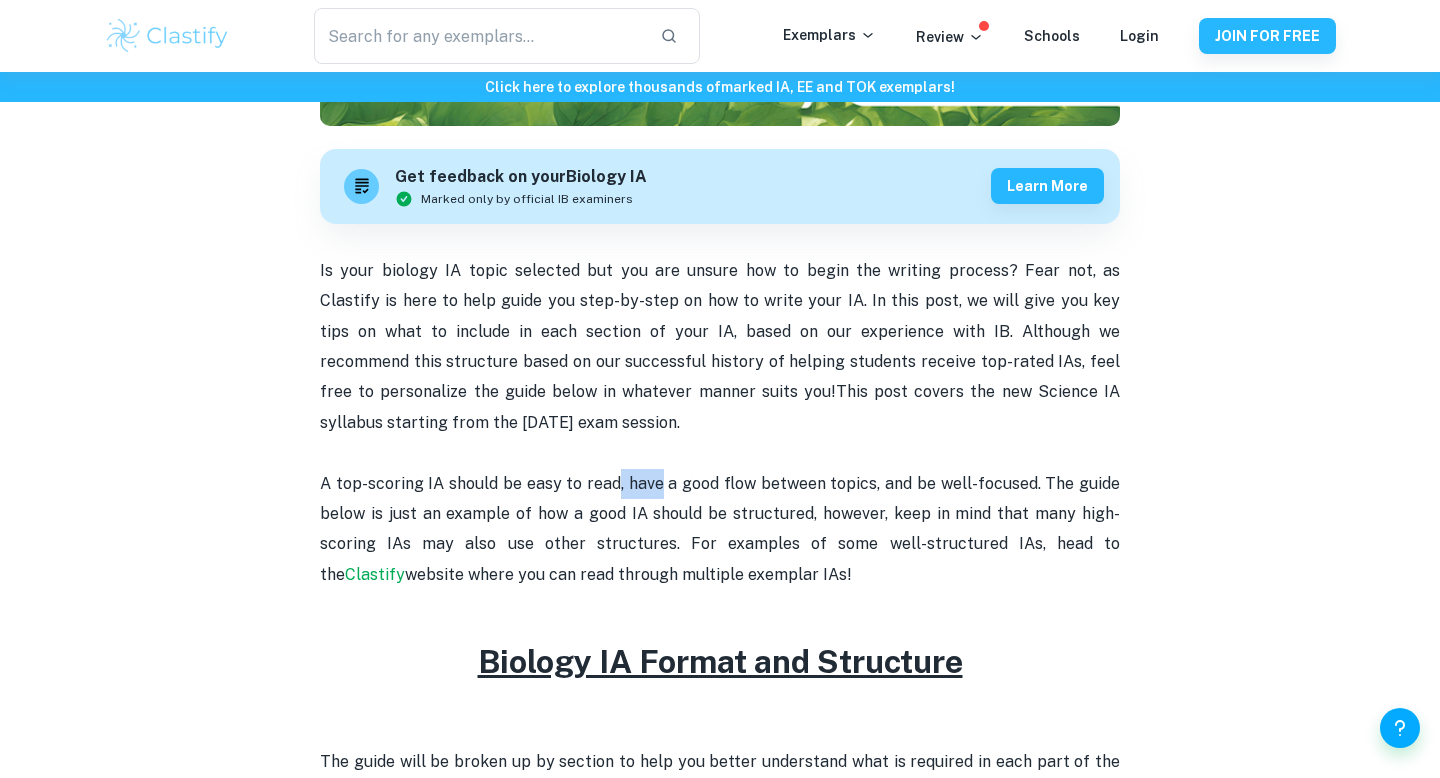 drag, startPoint x: 615, startPoint y: 468, endPoint x: 704, endPoint y: 475, distance: 89.27486 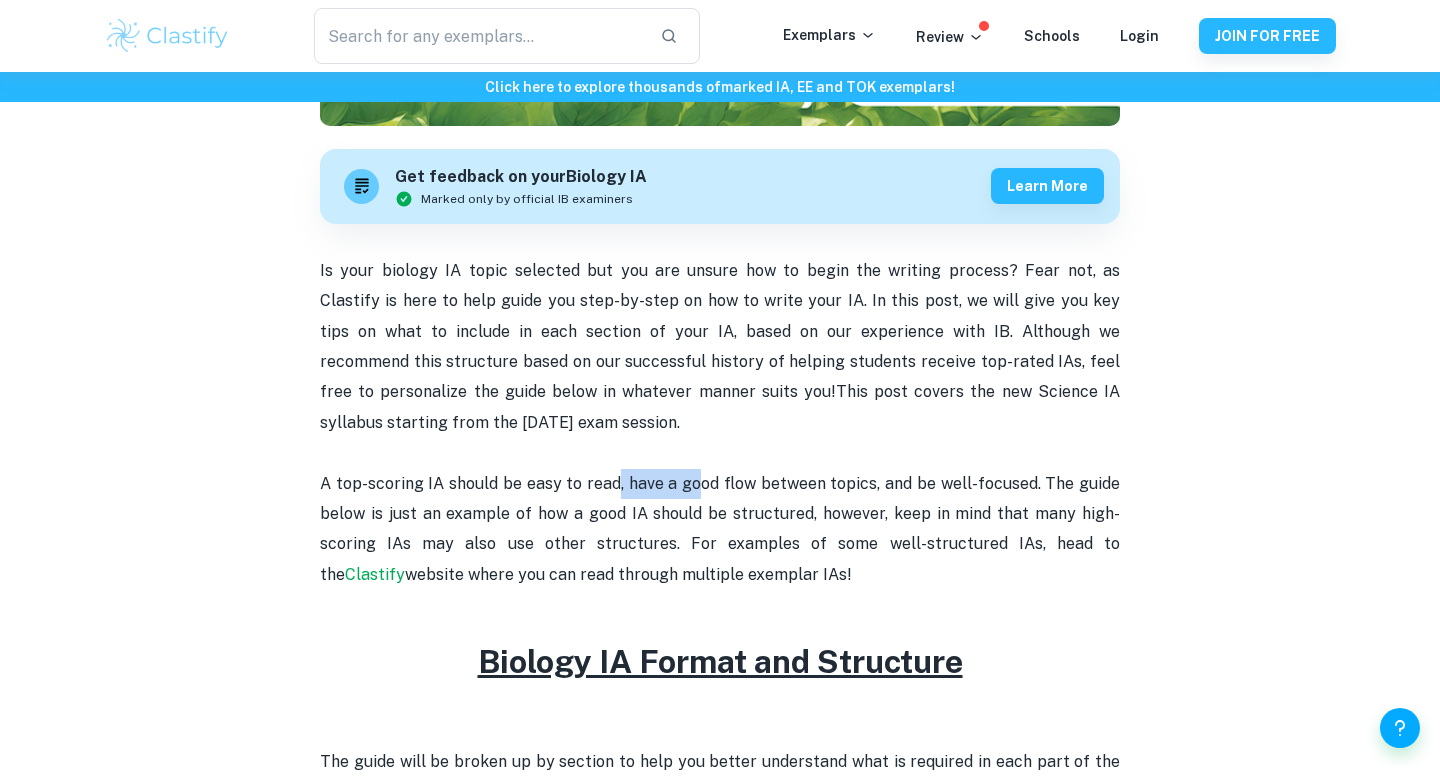 click on "A top-scoring IA should be easy to read, have a good flow between topics, and be well-focused. The guide below is just an example of how a good IA should be structured, however, keep in mind that many high-scoring IAs may also use other structures. For examples of some well-structured IAs, head to the  Clastify  website where you can read through multiple exemplar IAs!" at bounding box center (720, 530) 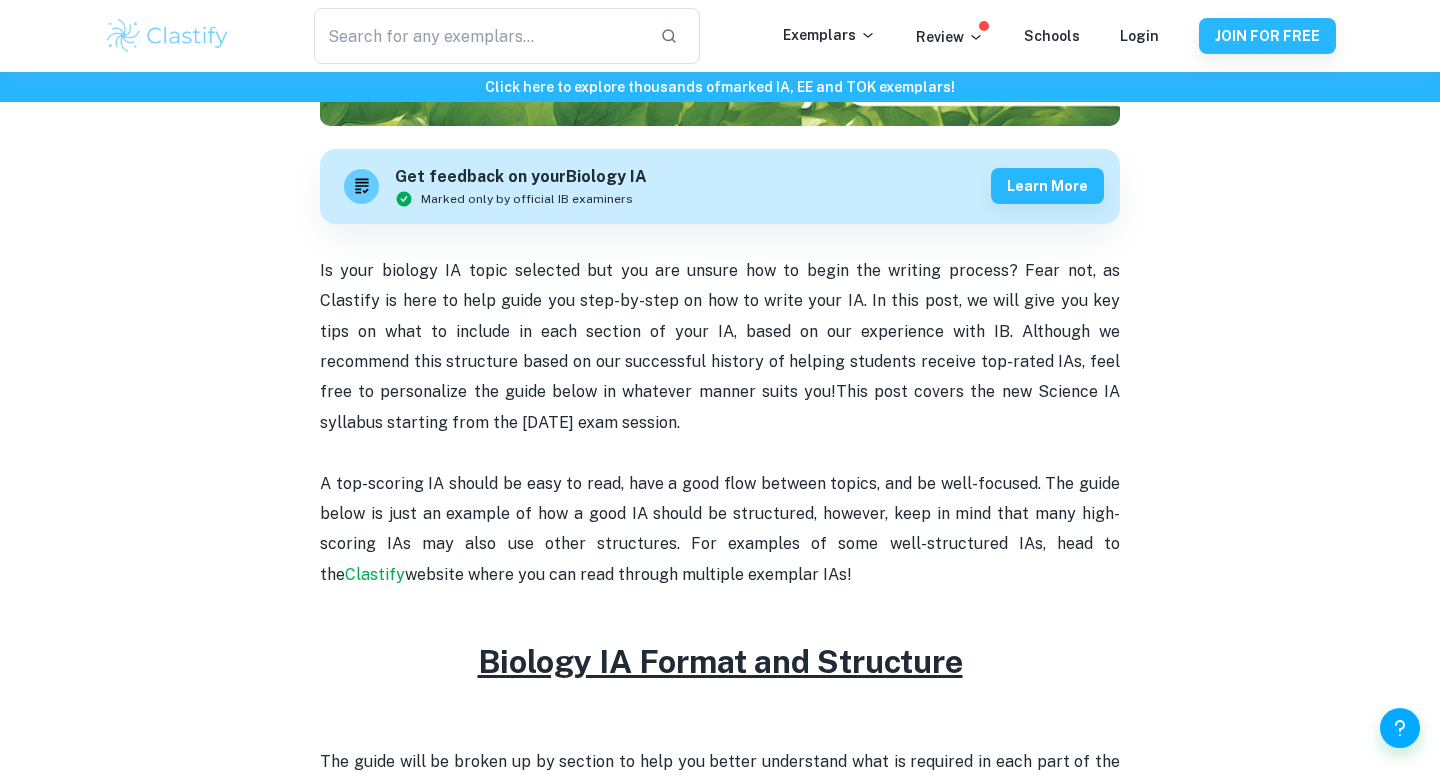 click on "A top-scoring IA should be easy to read, have a good flow between topics, and be well-focused. The guide below is just an example of how a good IA should be structured, however, keep in mind that many high-scoring IAs may also use other structures. For examples of some well-structured IAs, head to the  Clastify  website where you can read through multiple exemplar IAs!" at bounding box center (720, 530) 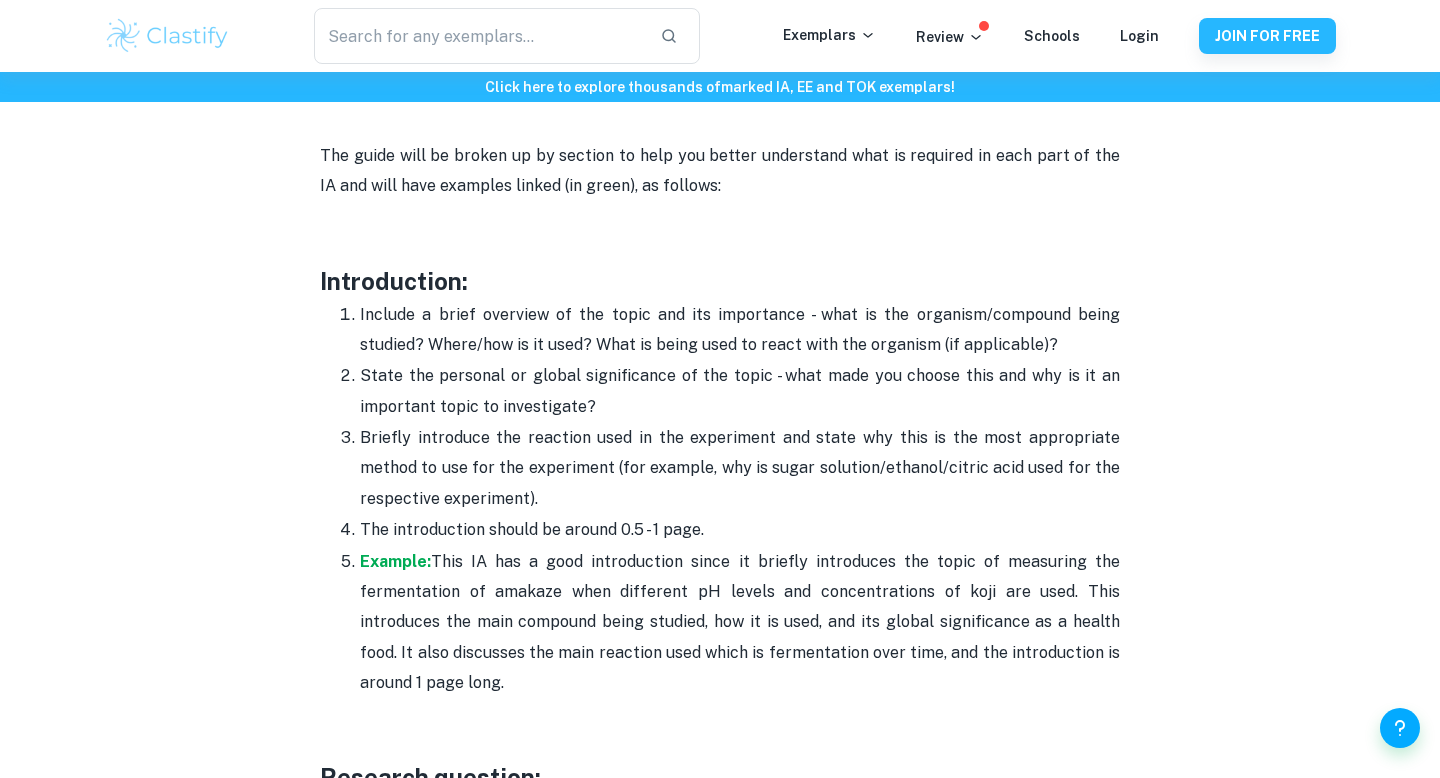 scroll, scrollTop: 1171, scrollLeft: 0, axis: vertical 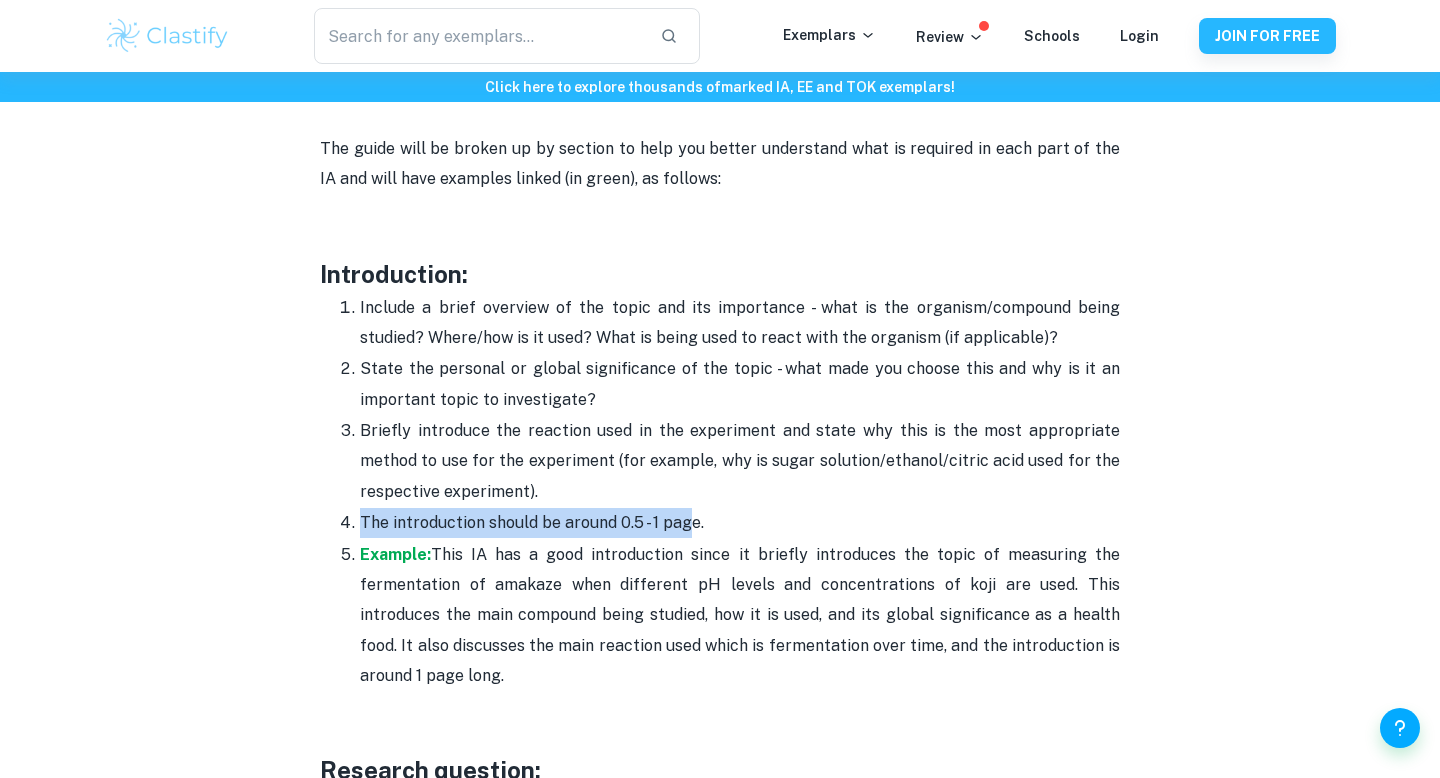 drag, startPoint x: 568, startPoint y: 507, endPoint x: 693, endPoint y: 507, distance: 125 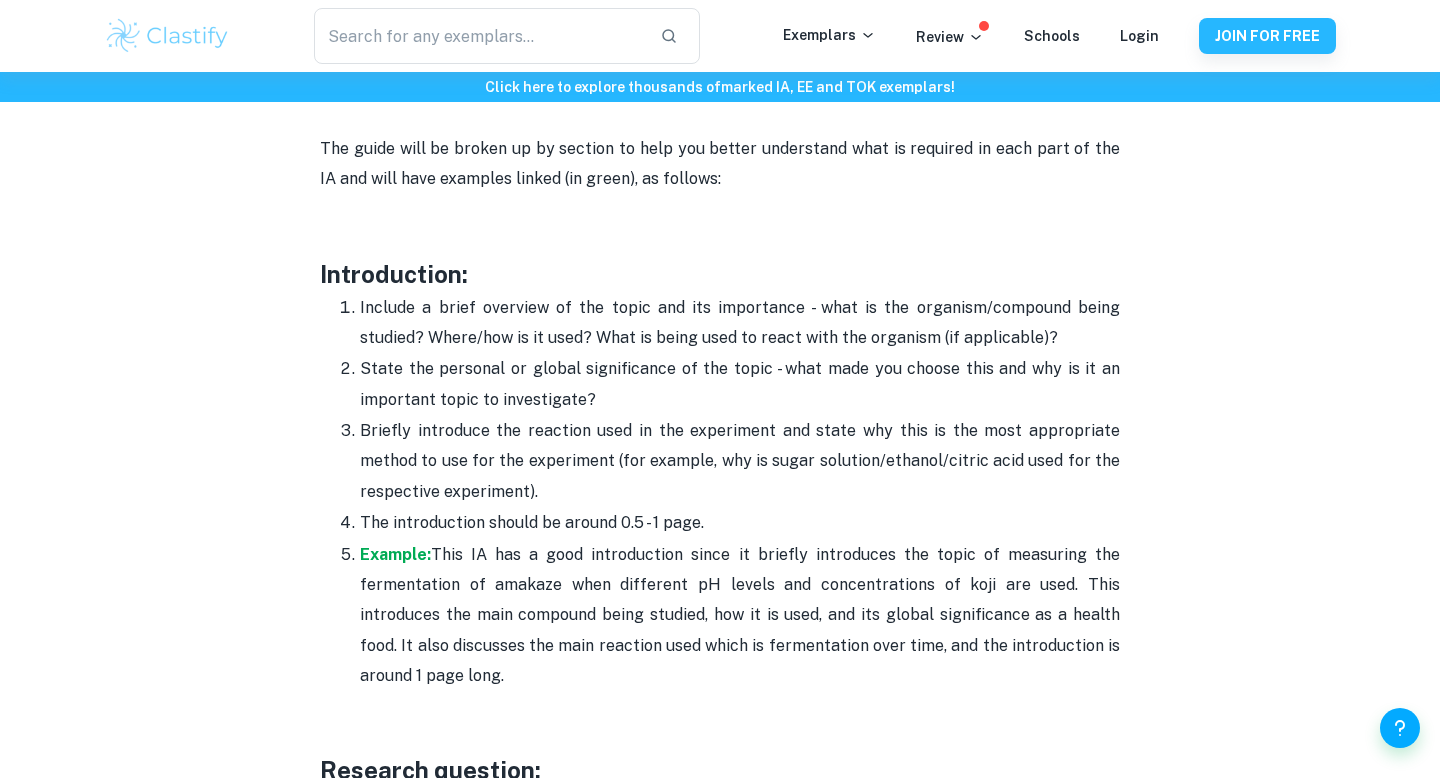 click on "The introduction should be around 0.5 - 1 page." at bounding box center (740, 523) 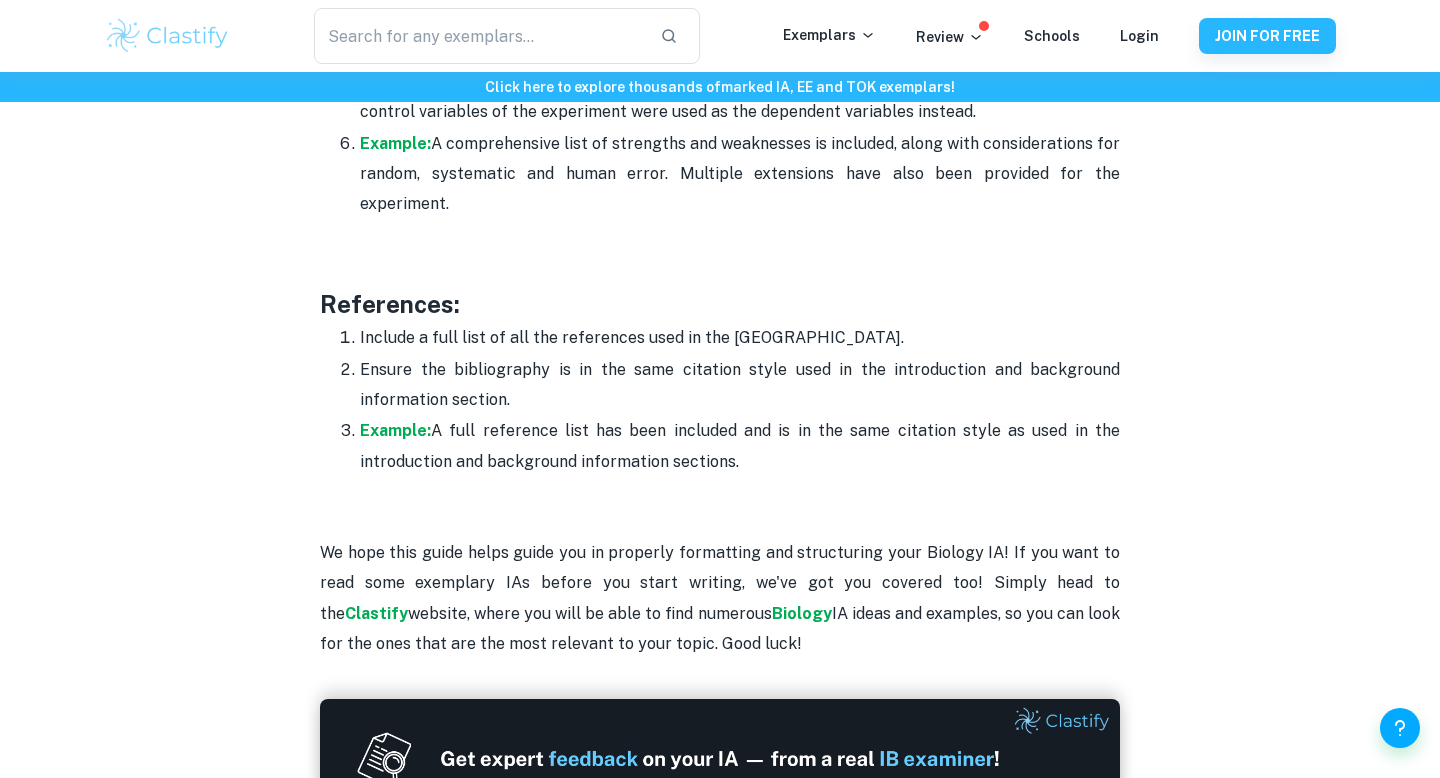scroll, scrollTop: 6406, scrollLeft: 0, axis: vertical 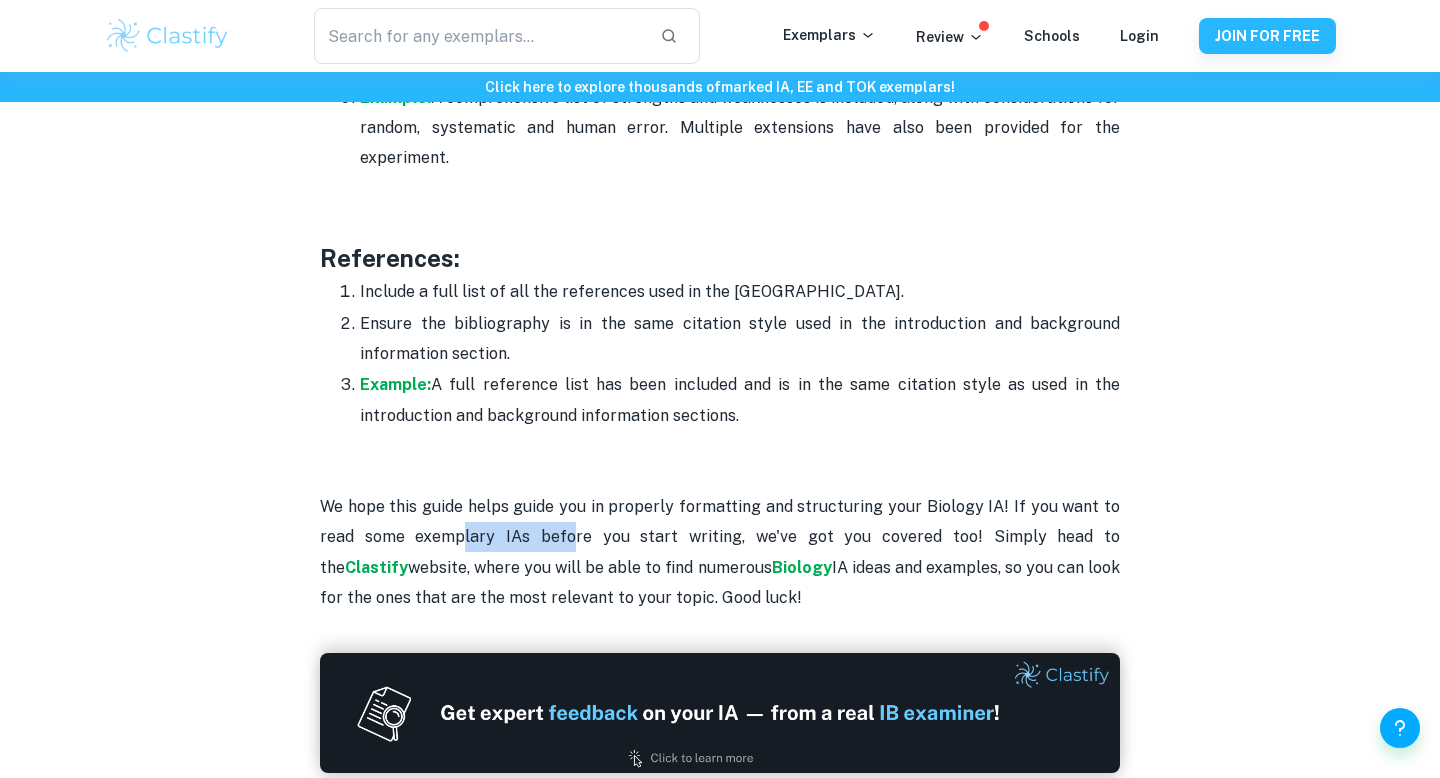 drag, startPoint x: 450, startPoint y: 463, endPoint x: 551, endPoint y: 463, distance: 101 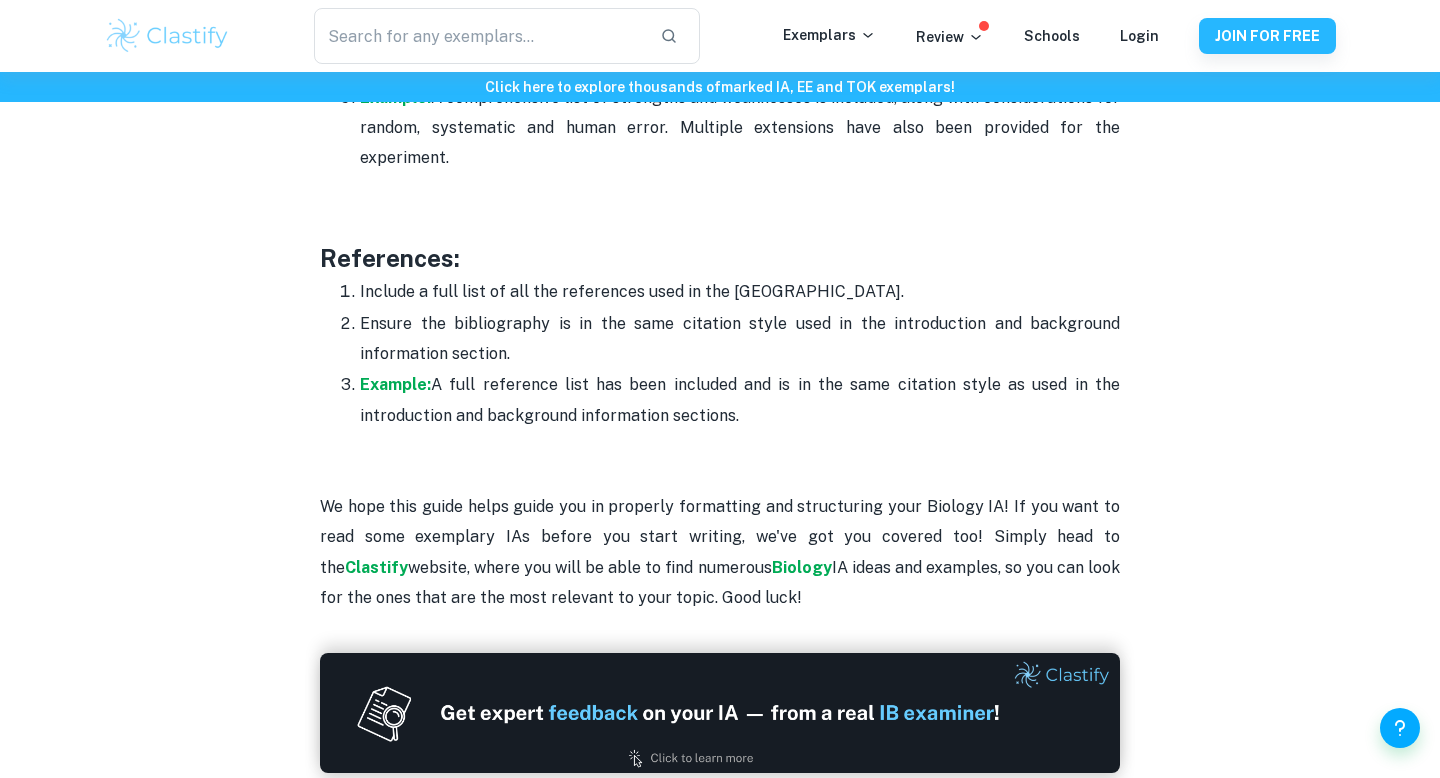 click on "We hope this guide helps guide you in properly formatting and structuring your Biology IA! If you want to read some exemplary IAs before you start writing, we've got you covered too! Simply head to the  Clastify  website, where you will be able to find numerous  Biology  IA ideas and examples, so you can look for the ones that are the most relevant to your topic. Good luck!" at bounding box center [720, 553] 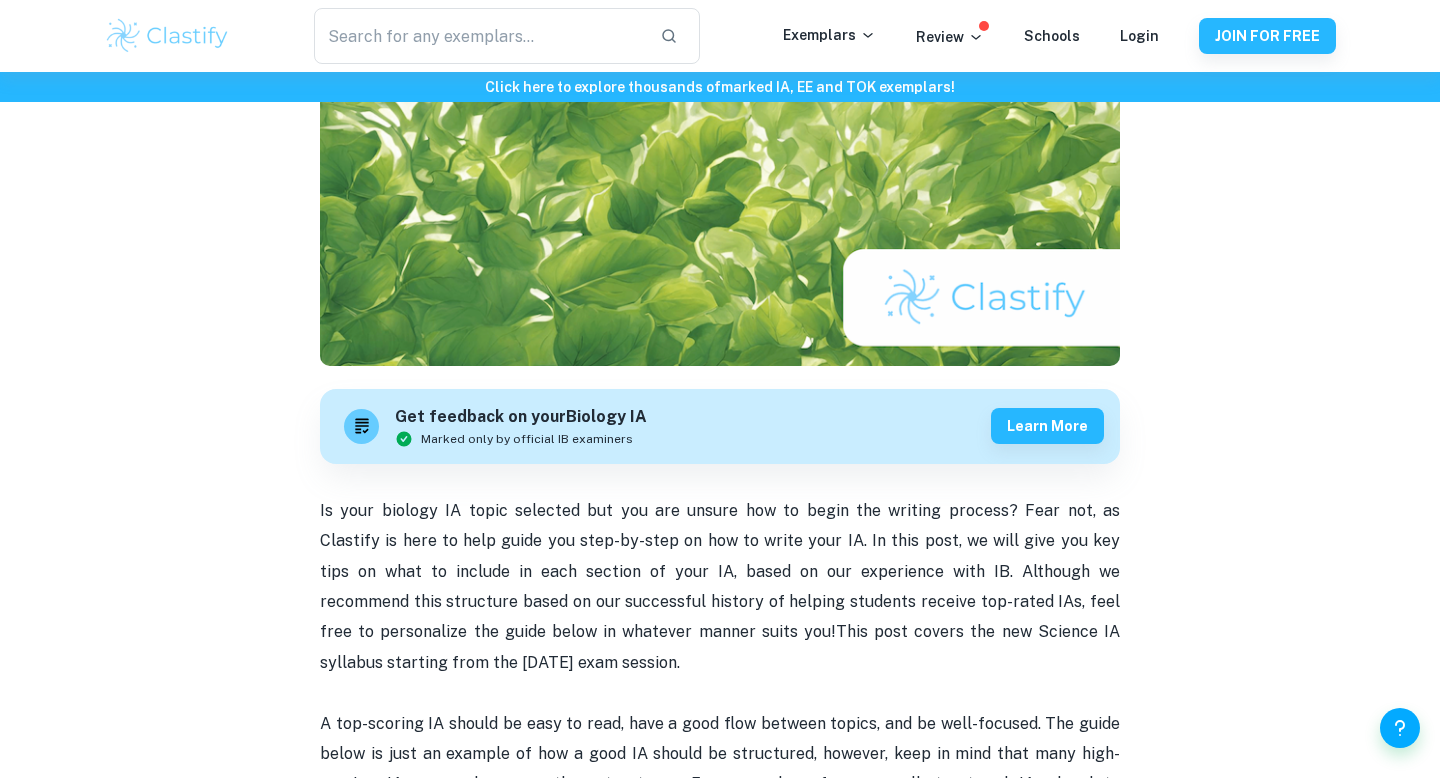 scroll, scrollTop: 329, scrollLeft: 0, axis: vertical 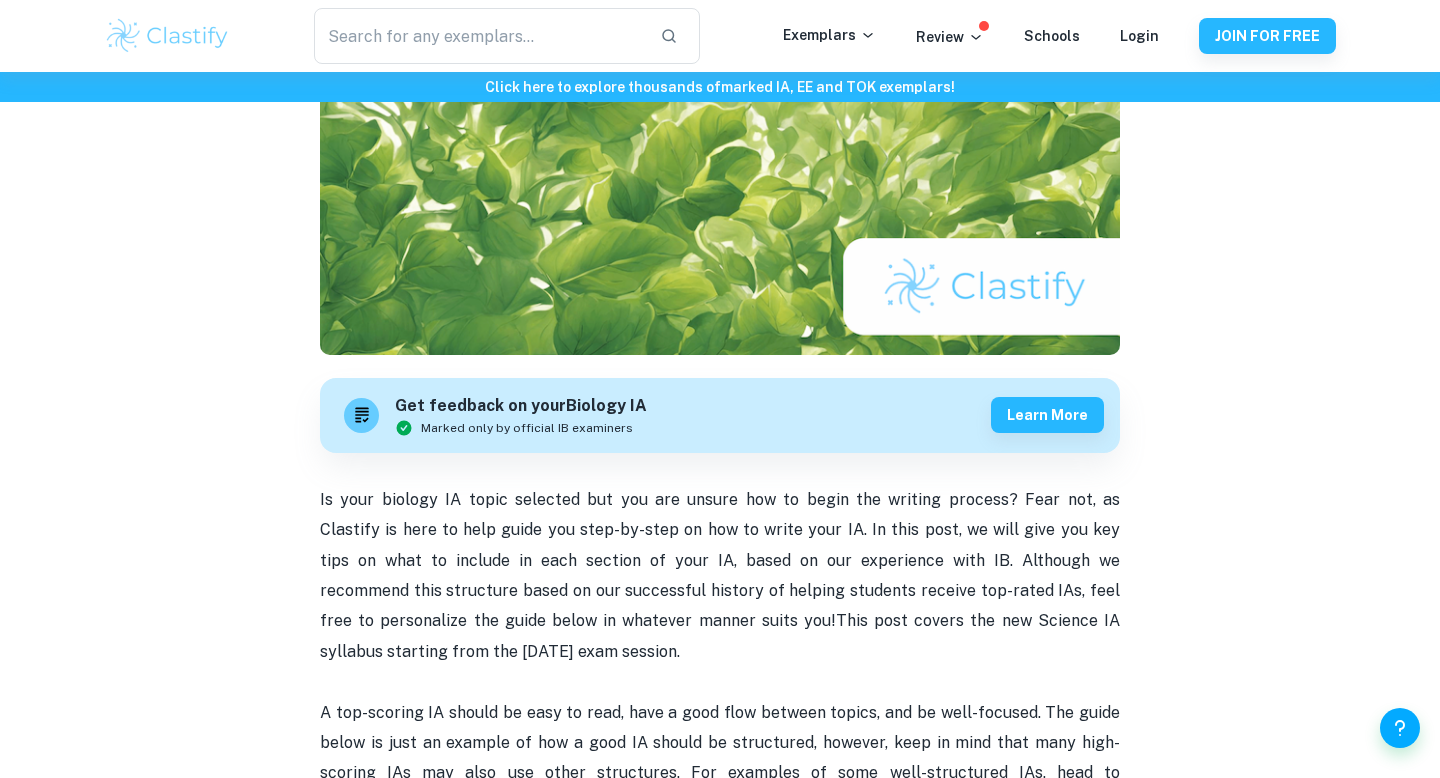 drag, startPoint x: 418, startPoint y: 532, endPoint x: 549, endPoint y: 532, distance: 131 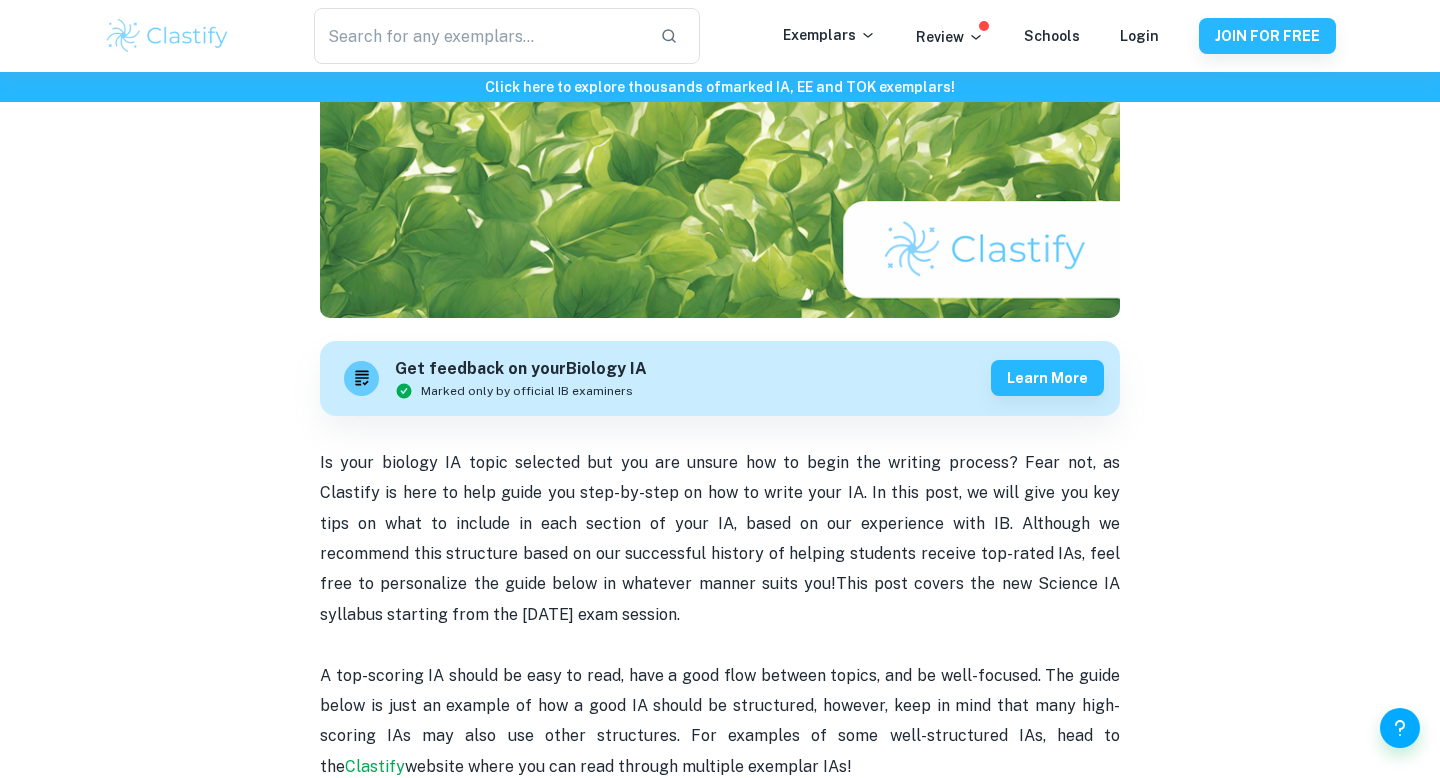 scroll, scrollTop: 390, scrollLeft: 0, axis: vertical 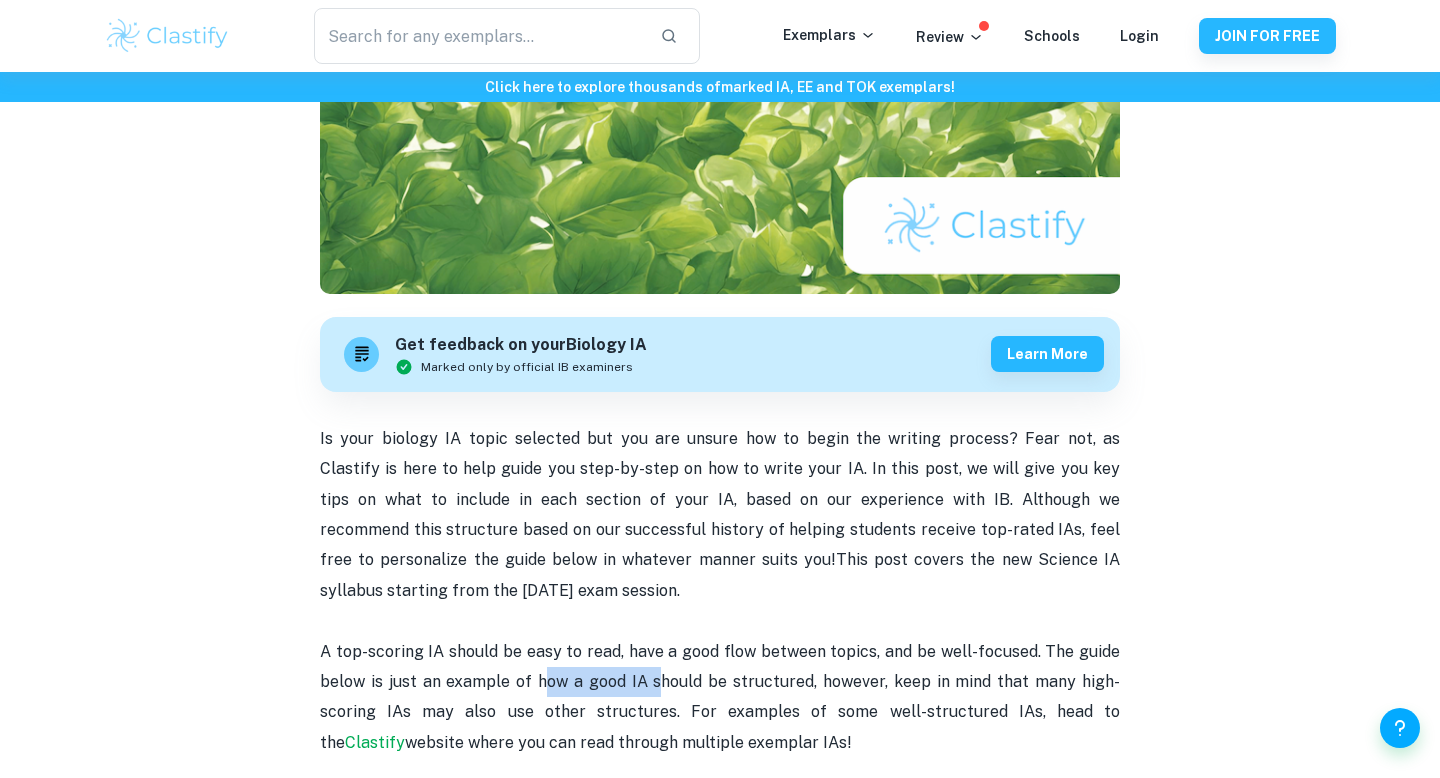 drag, startPoint x: 546, startPoint y: 684, endPoint x: 800, endPoint y: 684, distance: 254 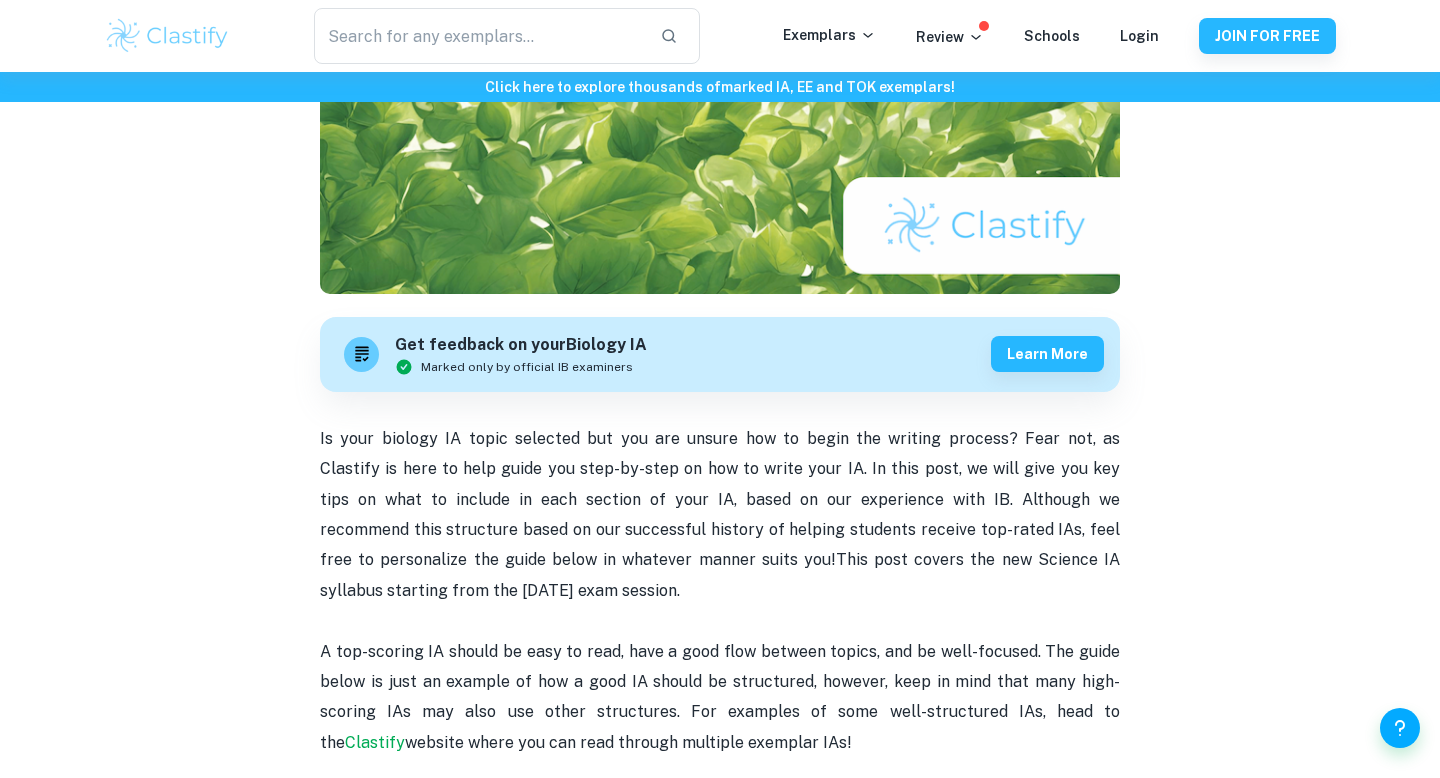 click on "A top-scoring IA should be easy to read, have a good flow between topics, and be well-focused. The guide below is just an example of how a good IA should be structured, however, keep in mind that many high-scoring IAs may also use other structures. For examples of some well-structured IAs, head to the  Clastify  website where you can read through multiple exemplar IAs!" at bounding box center [720, 698] 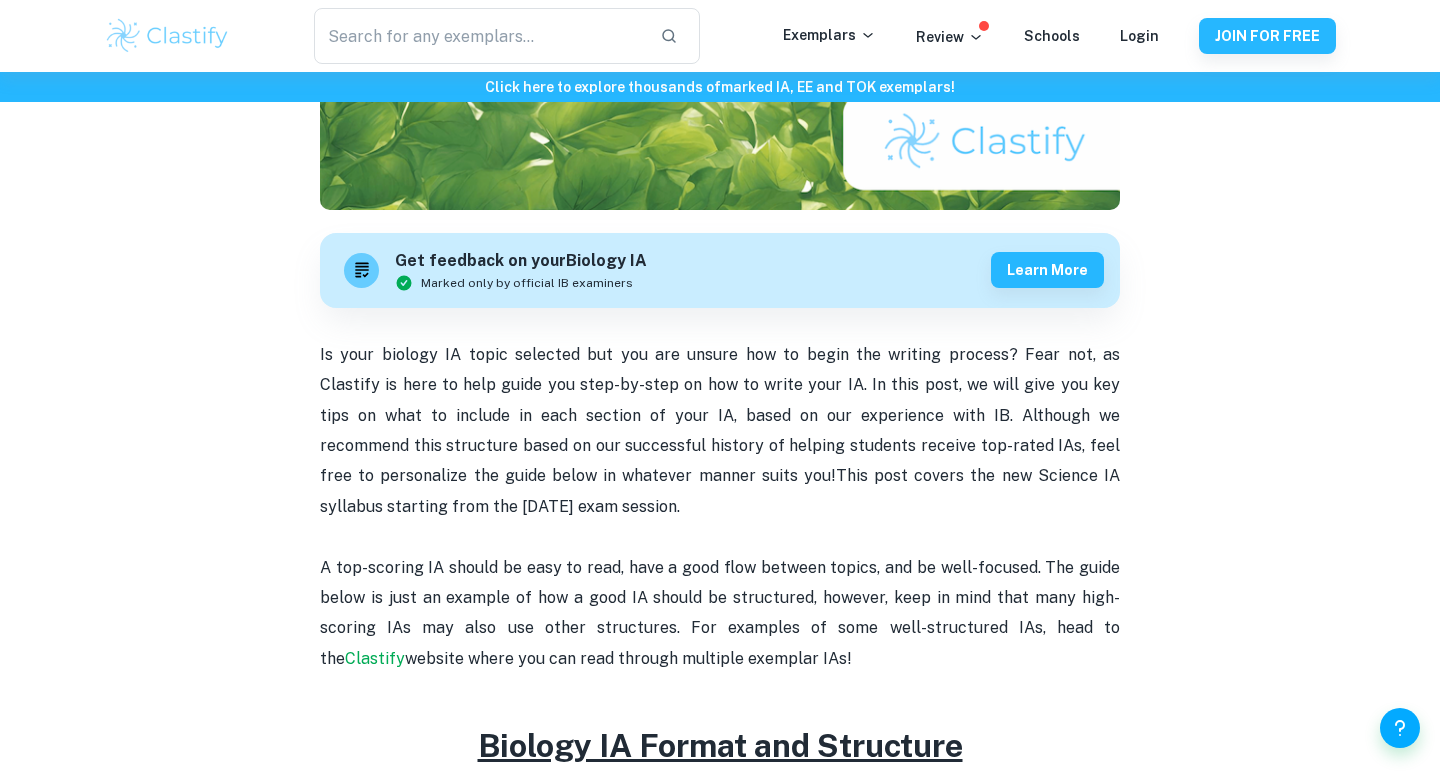scroll, scrollTop: 499, scrollLeft: 0, axis: vertical 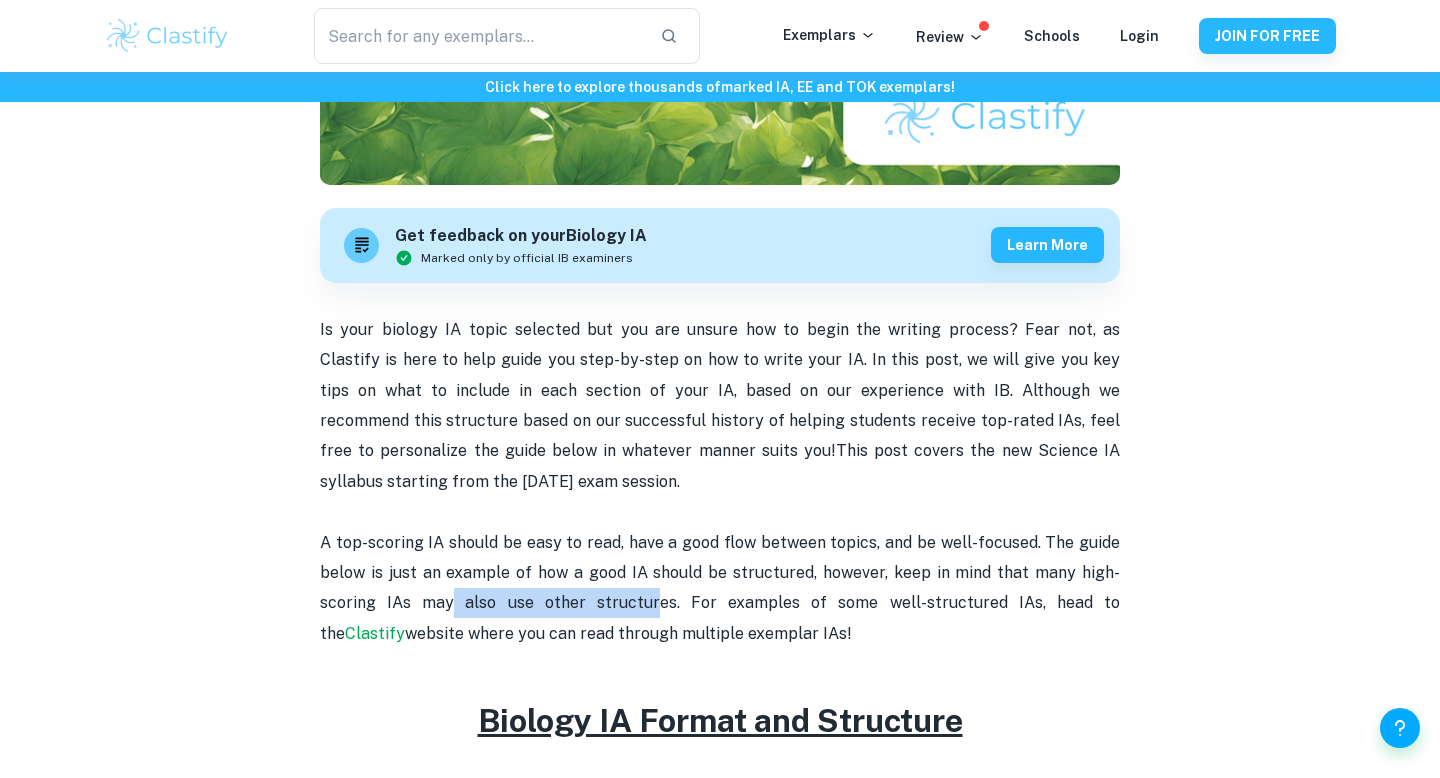 drag, startPoint x: 442, startPoint y: 590, endPoint x: 617, endPoint y: 590, distance: 175 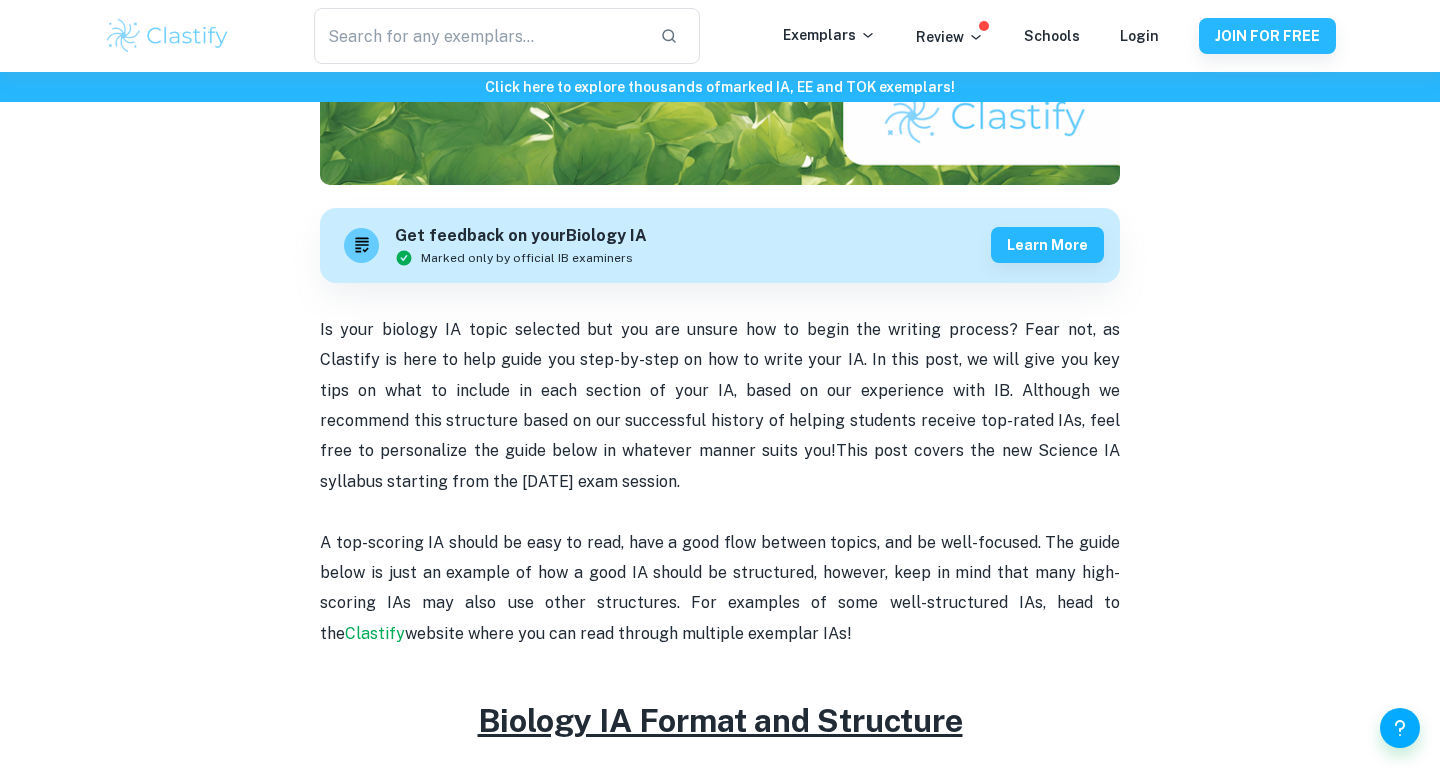 click on "A top-scoring IA should be easy to read, have a good flow between topics, and be well-focused. The guide below is just an example of how a good IA should be structured, however, keep in mind that many high-scoring IAs may also use other structures. For examples of some well-structured IAs, head to the  Clastify  website where you can read through multiple exemplar IAs!" at bounding box center [720, 589] 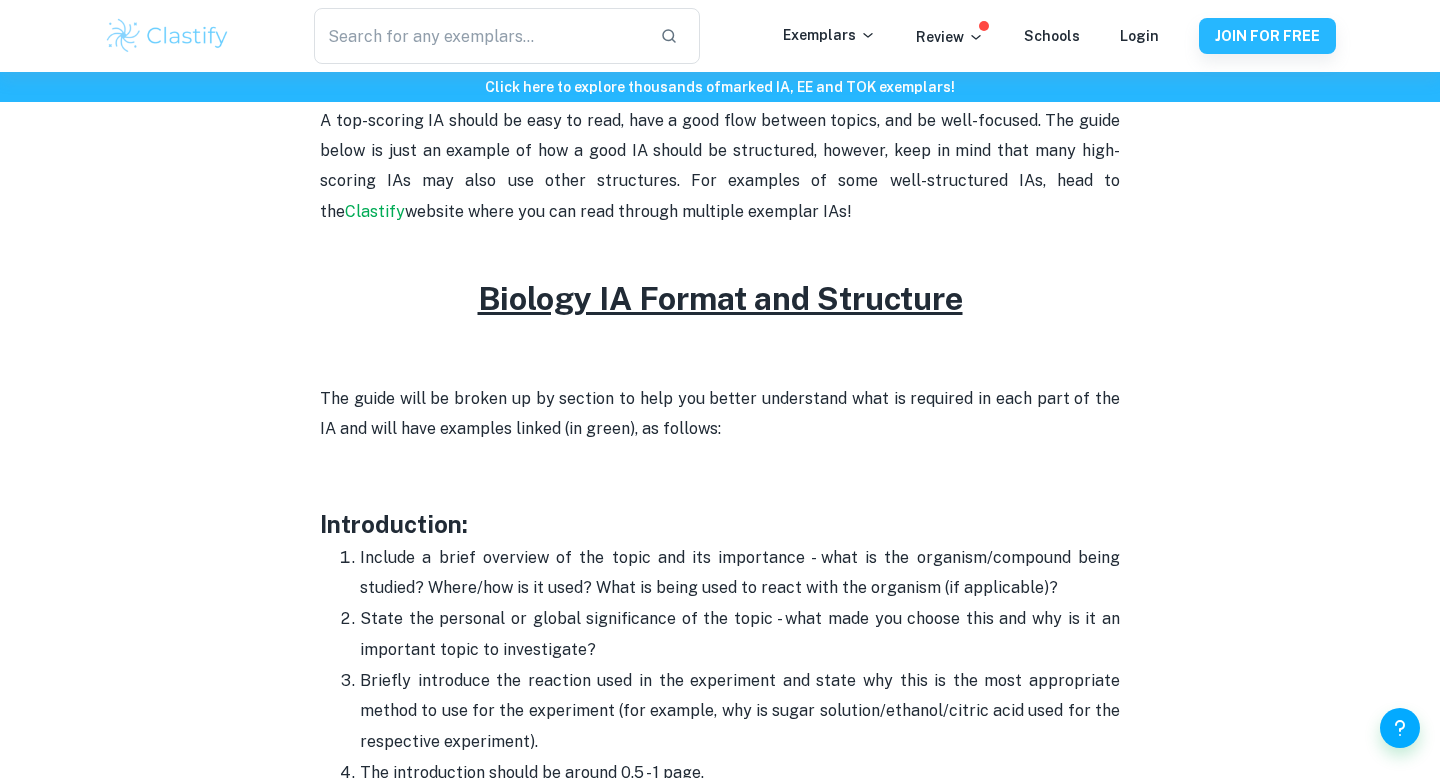 scroll, scrollTop: 932, scrollLeft: 0, axis: vertical 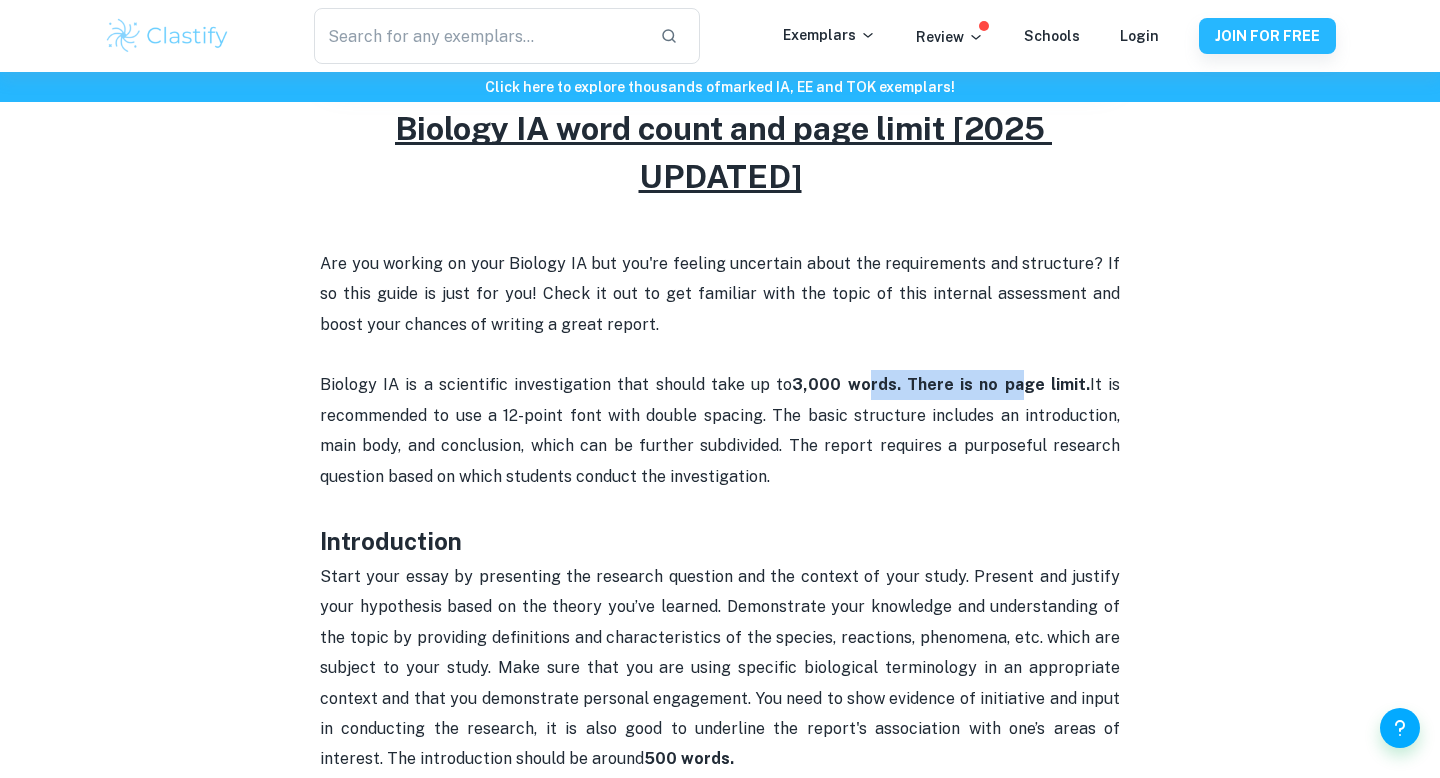 drag, startPoint x: 870, startPoint y: 389, endPoint x: 1021, endPoint y: 390, distance: 151.00331 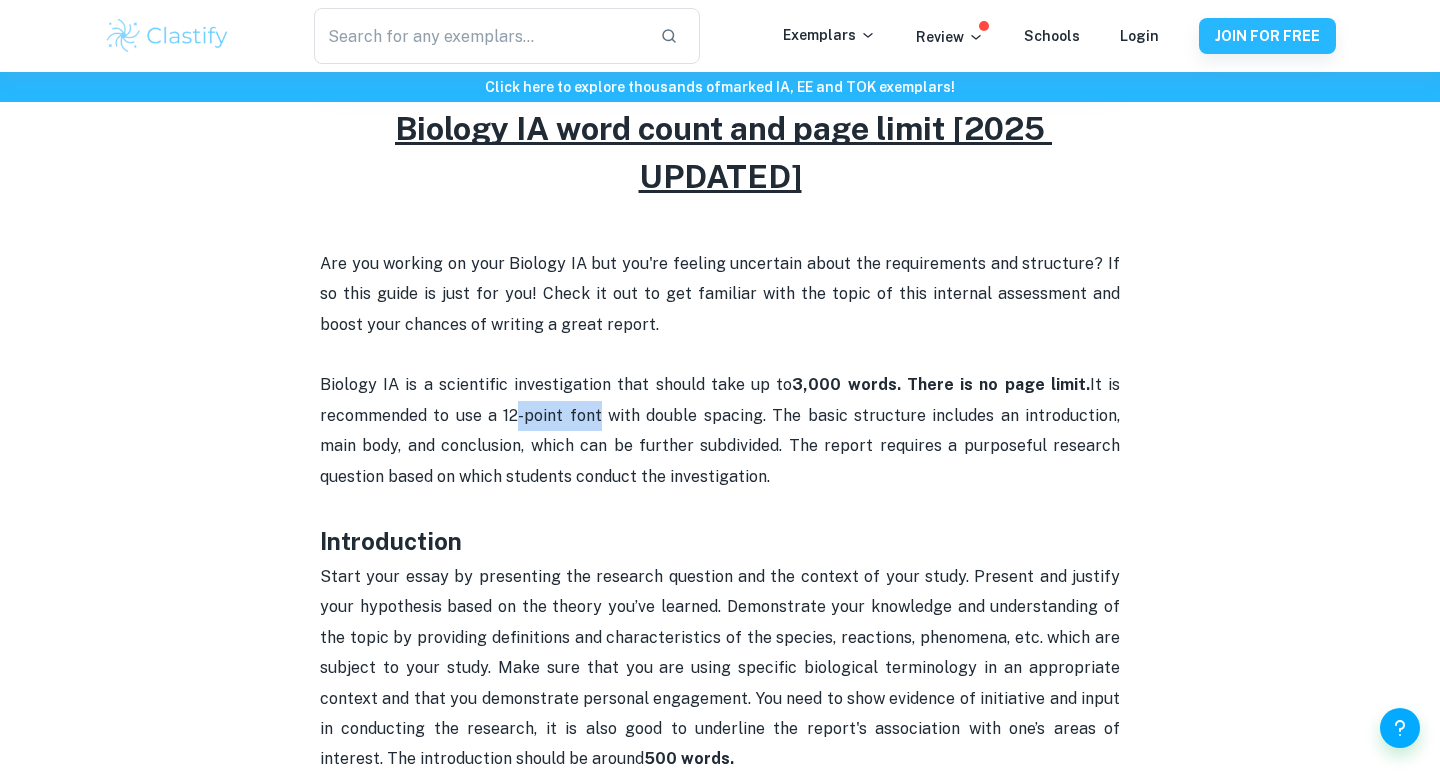 drag, startPoint x: 502, startPoint y: 417, endPoint x: 756, endPoint y: 418, distance: 254.00197 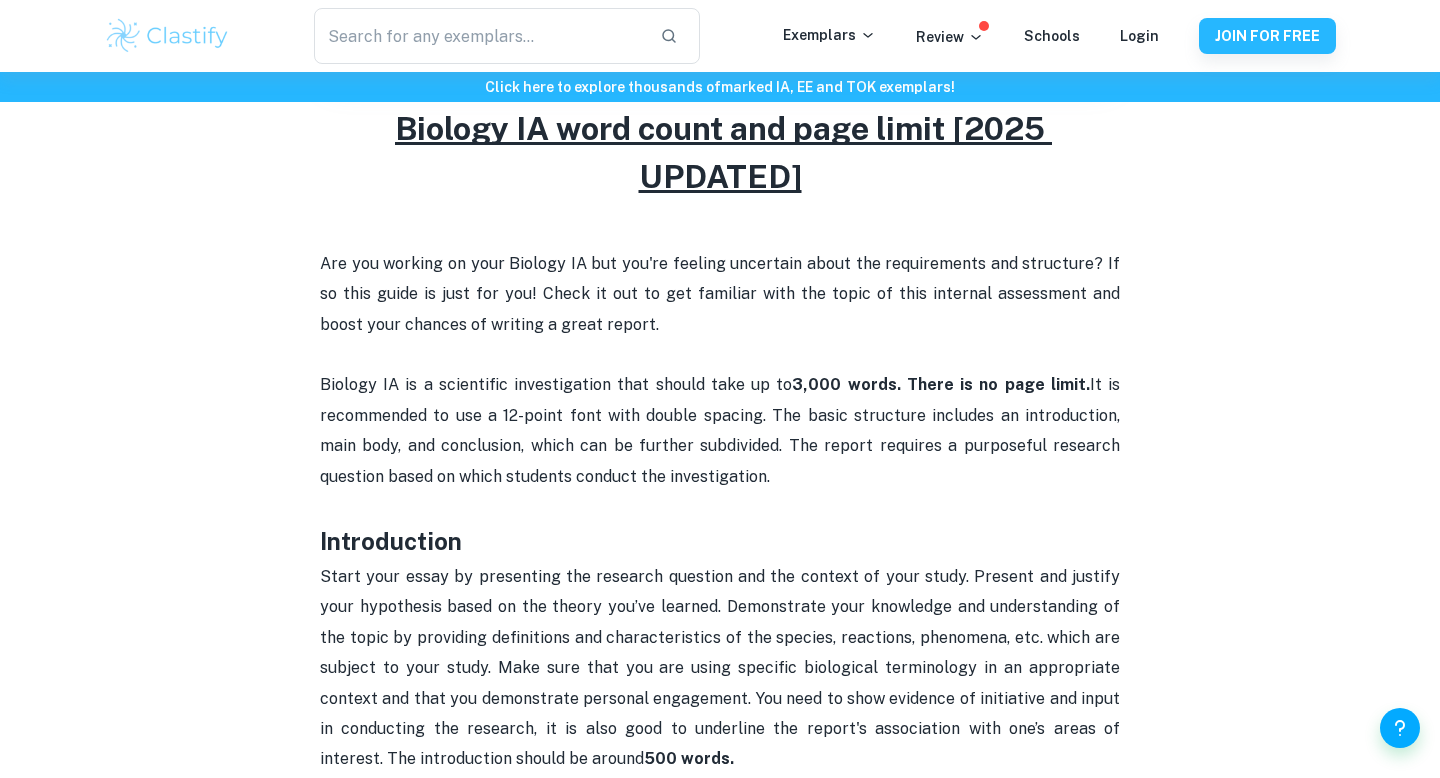 click on "It is recommended to use a 12-point font with double spacing. The basic structure includes an introduction, main body, and conclusion, which can be further subdivided. The report requires a purposeful research question based on which students conduct the investigation." at bounding box center [722, 430] 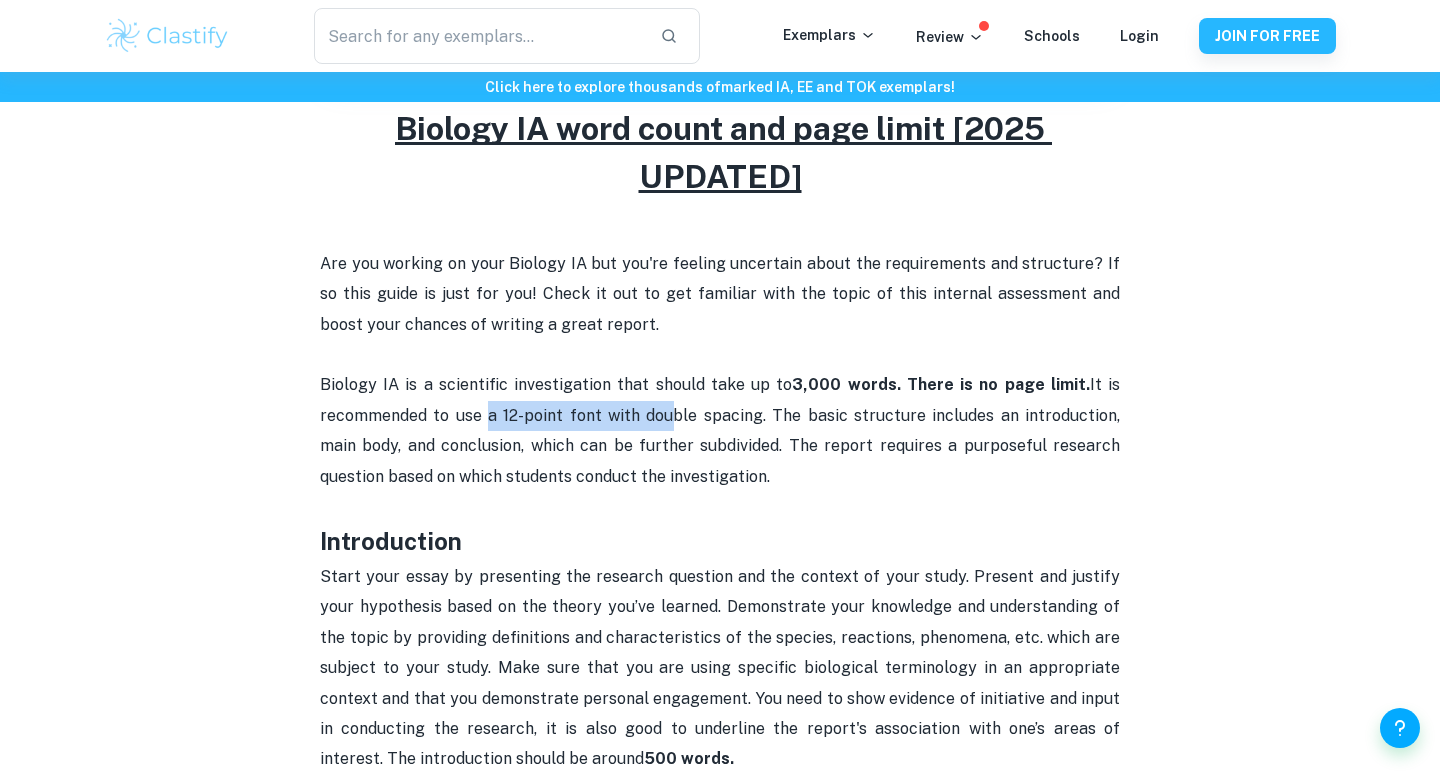 drag, startPoint x: 473, startPoint y: 418, endPoint x: 667, endPoint y: 420, distance: 194.01031 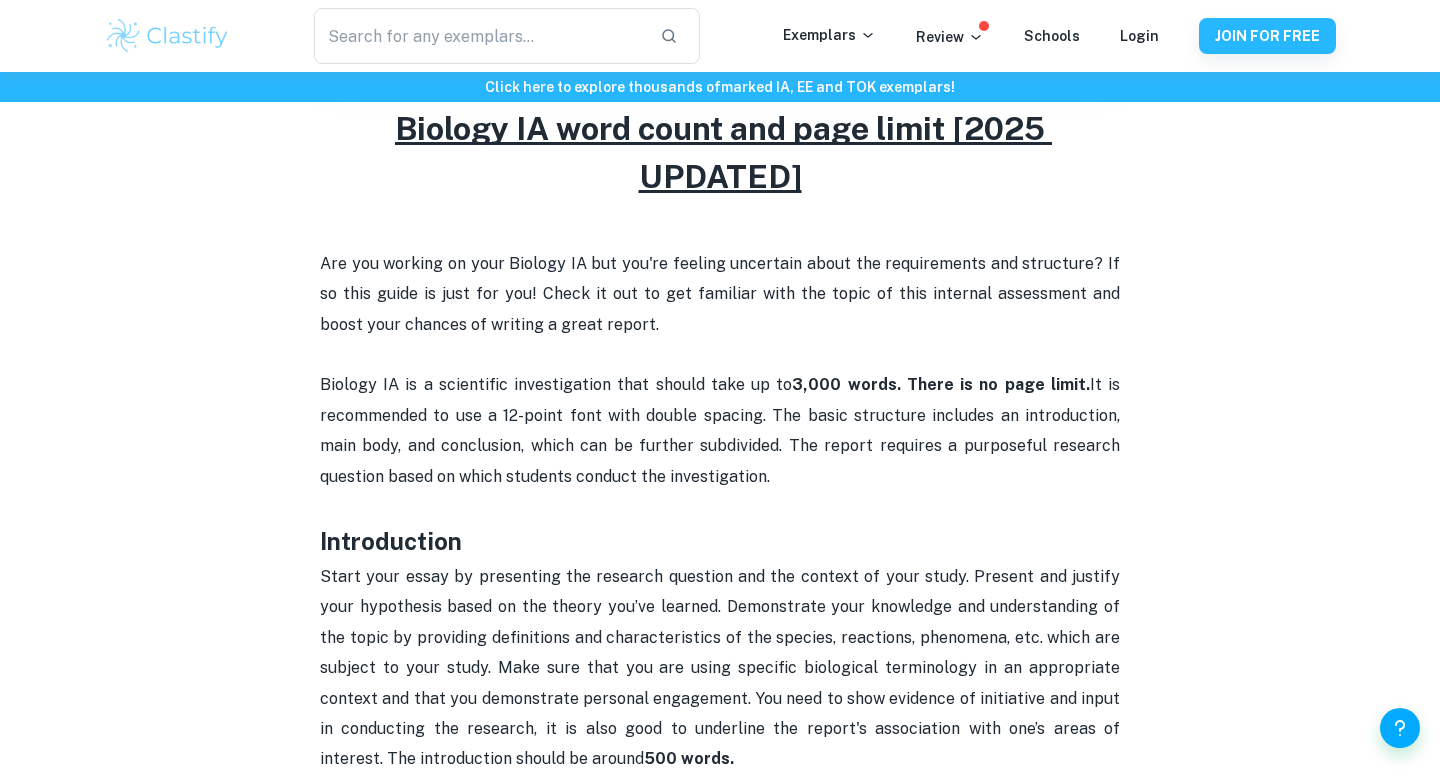click on "It is recommended to use a 12-point font with double spacing. The basic structure includes an introduction, main body, and conclusion, which can be further subdivided. The report requires a purposeful research question based on which students conduct the investigation." at bounding box center (722, 430) 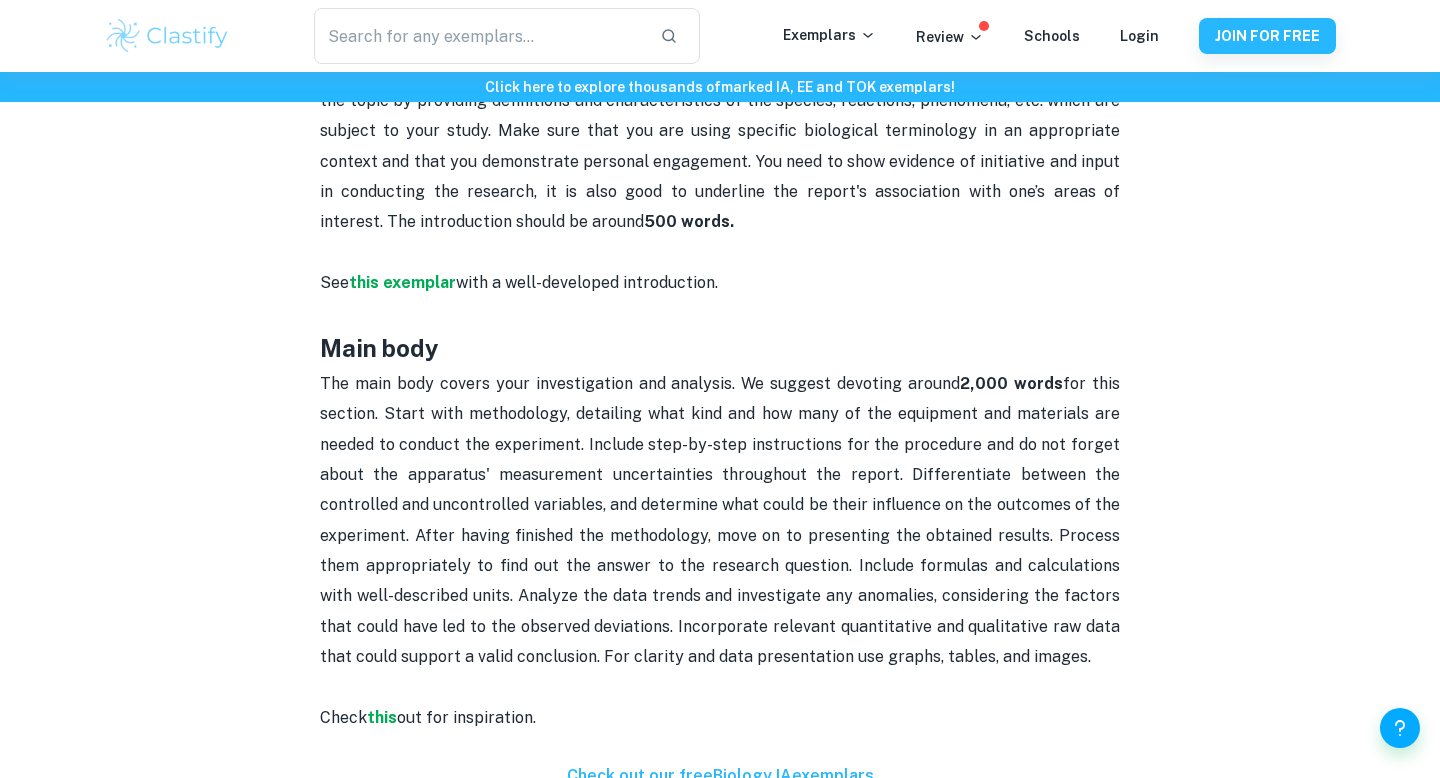 scroll, scrollTop: 1309, scrollLeft: 0, axis: vertical 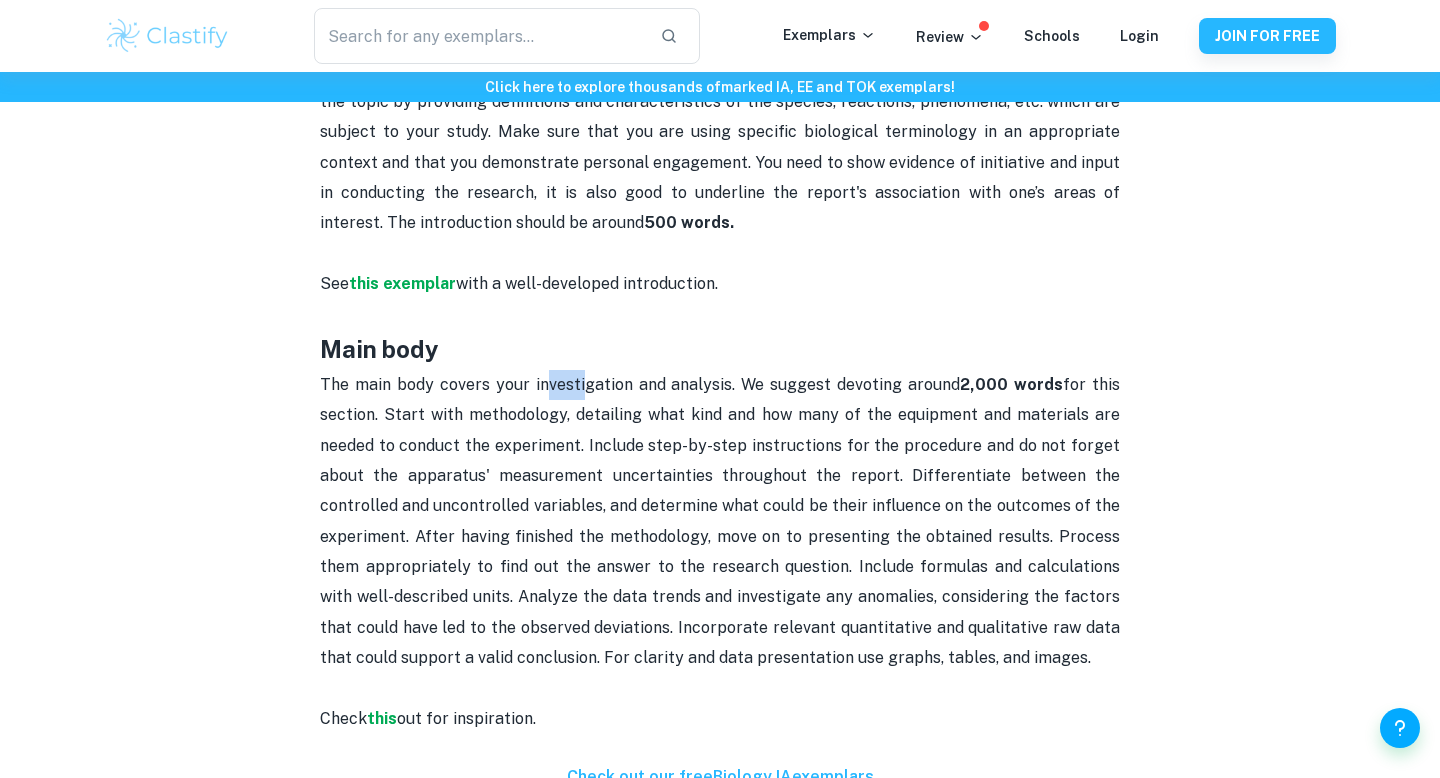 drag, startPoint x: 542, startPoint y: 393, endPoint x: 626, endPoint y: 393, distance: 84 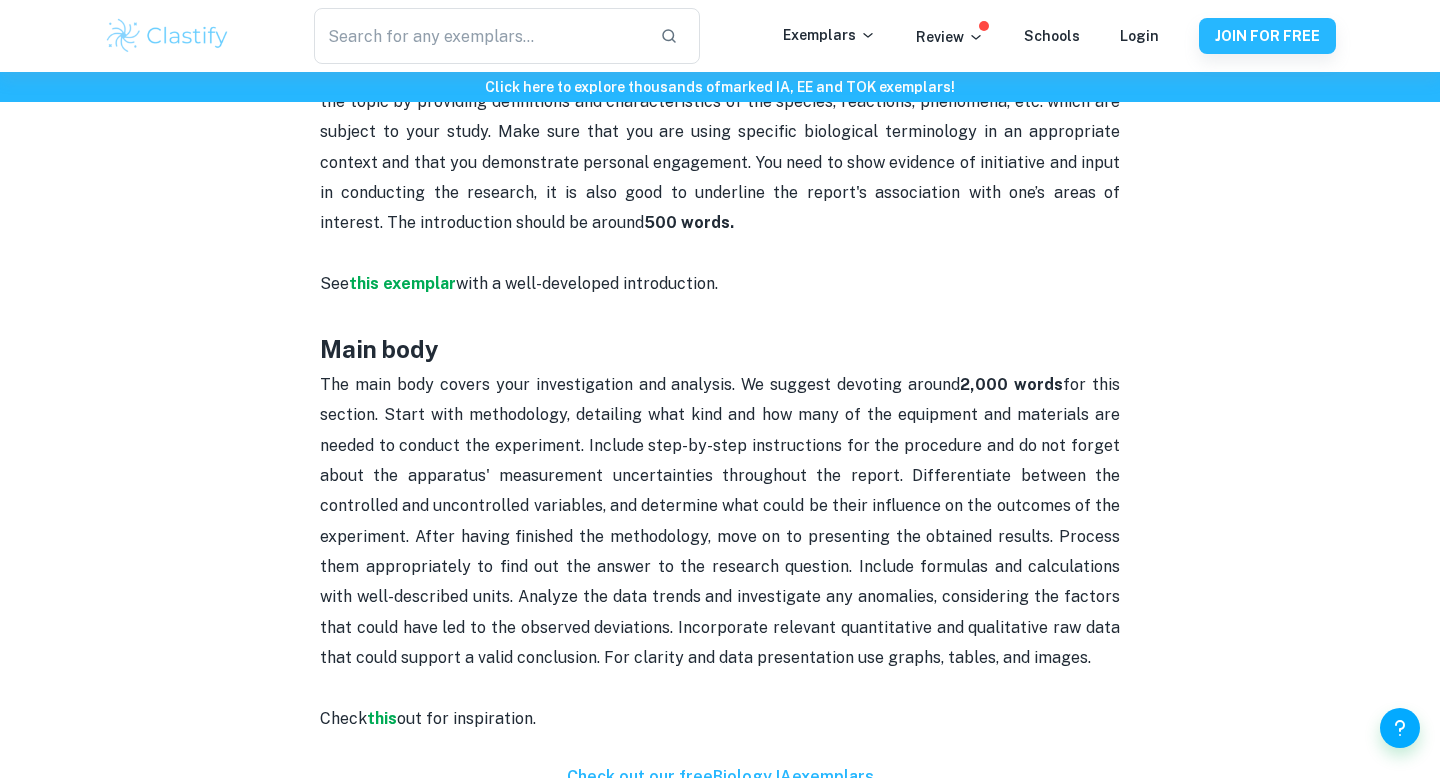 click on "The main body covers your investigation and analysis. We suggest devoting around  2,000 words" at bounding box center (722, 521) 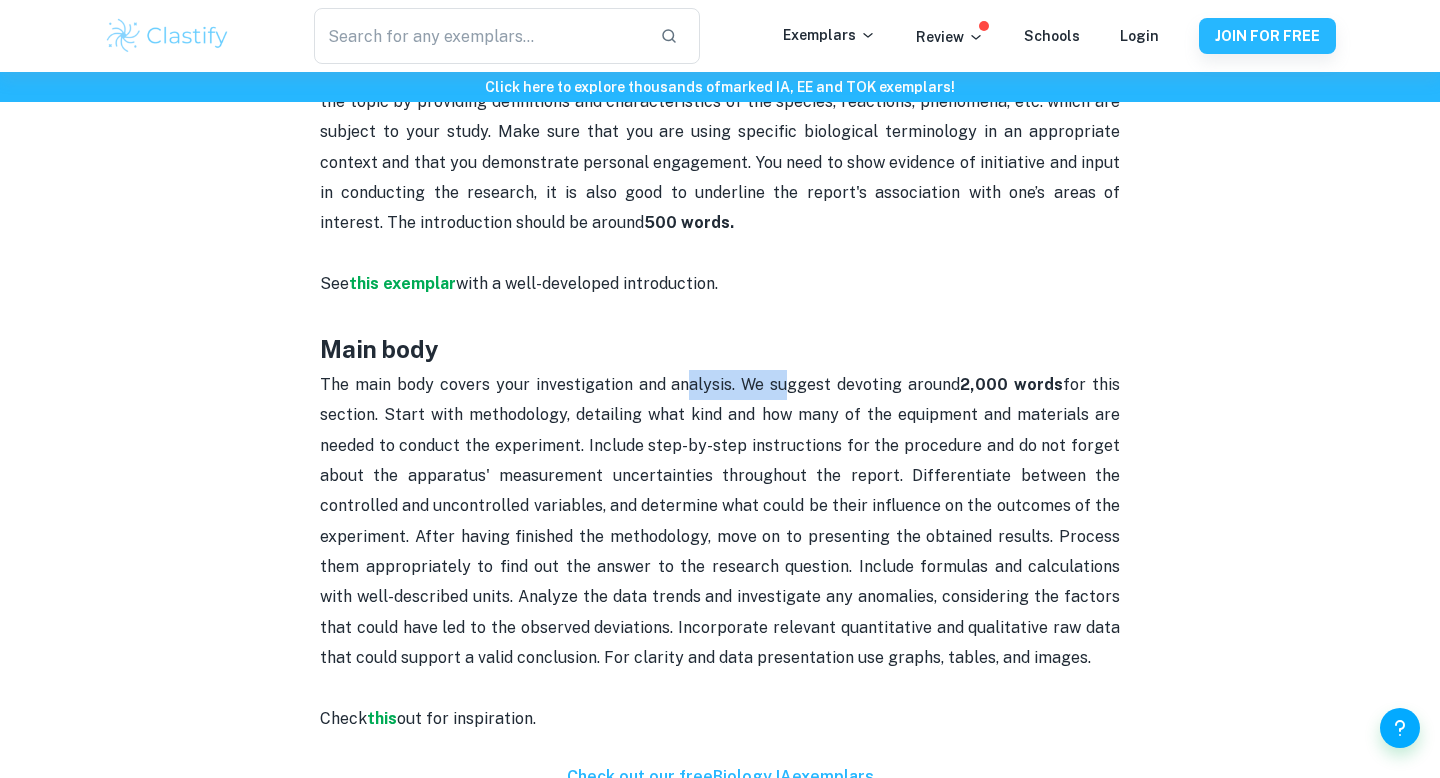 drag, startPoint x: 686, startPoint y: 393, endPoint x: 783, endPoint y: 392, distance: 97.00516 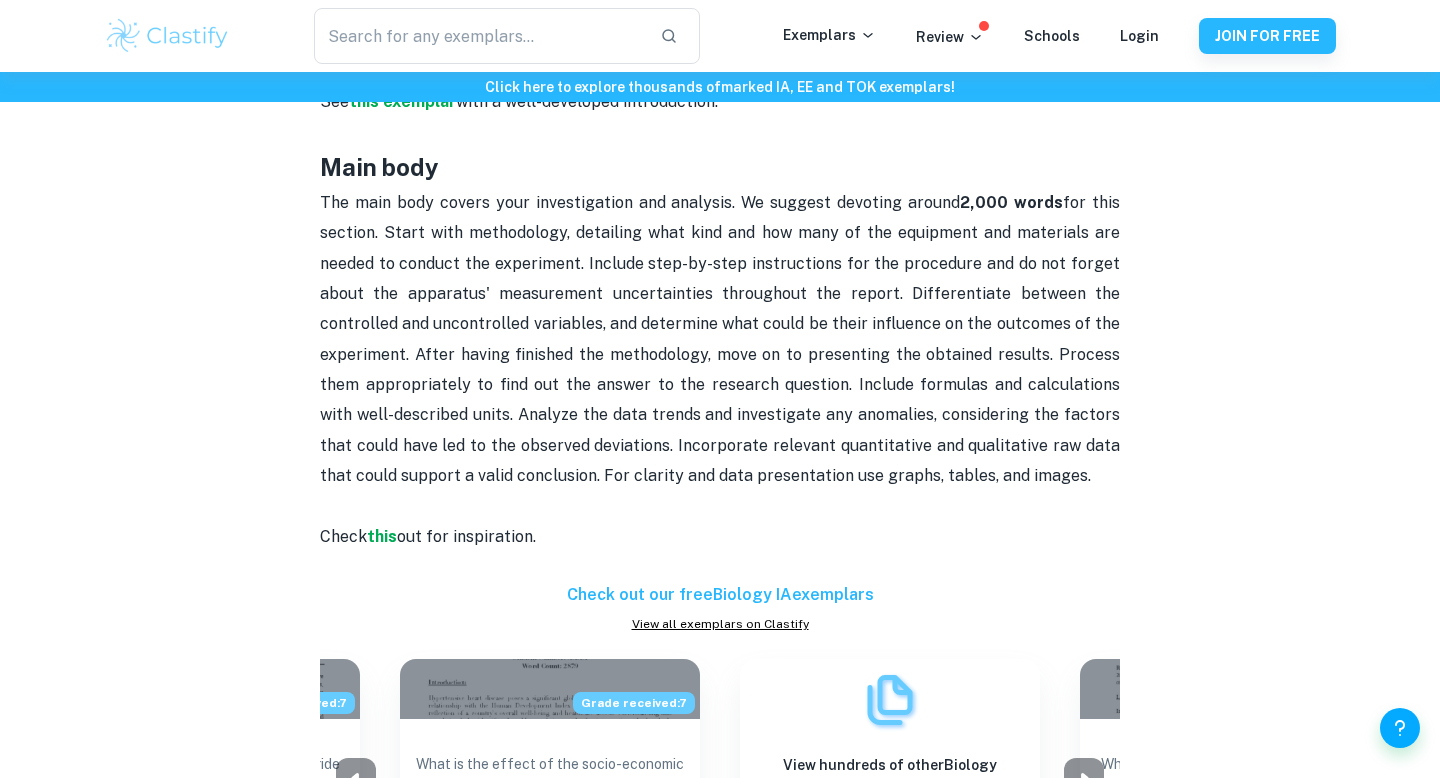 click on "The main body covers your investigation and analysis. We suggest devoting around  2,000 words" at bounding box center [720, 355] 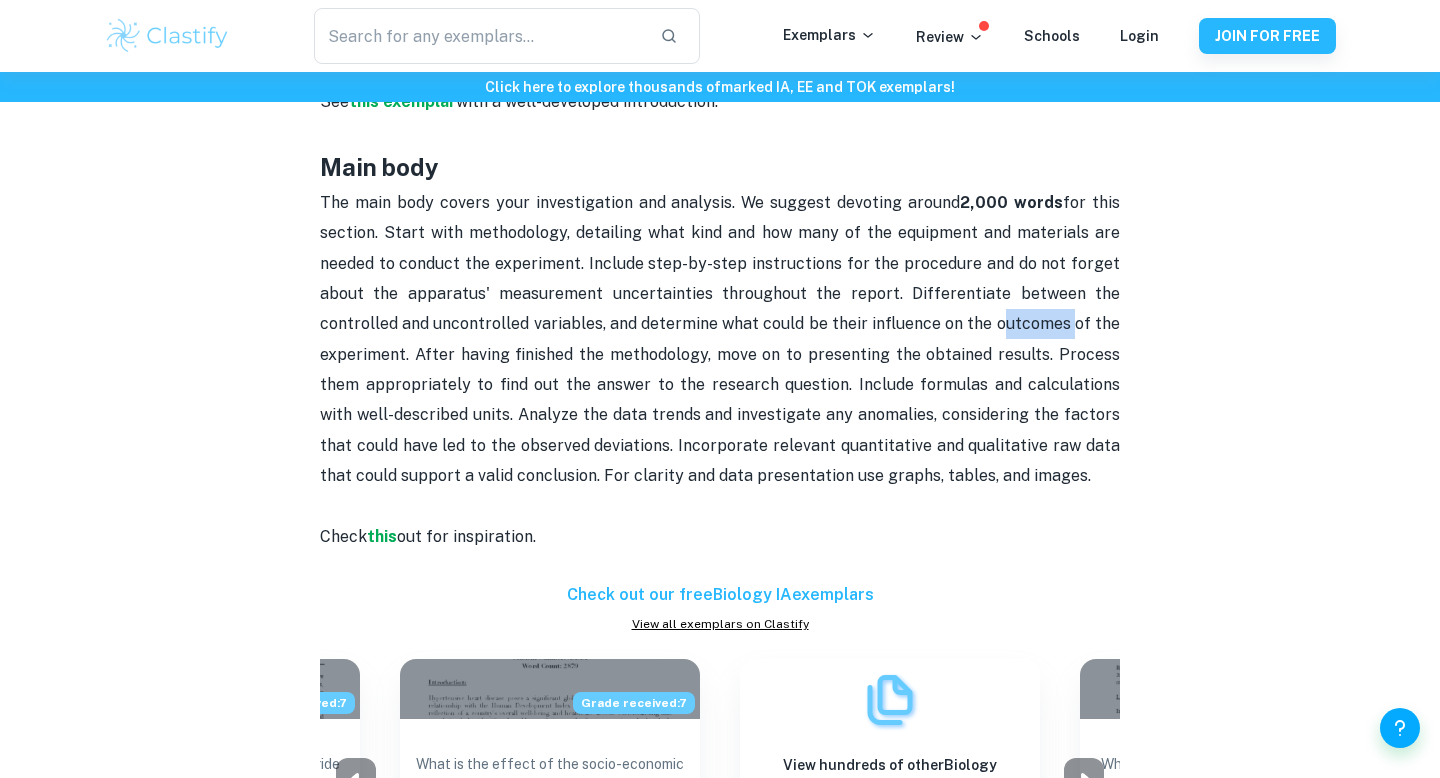 click on "The main body covers your investigation and analysis. We suggest devoting around  2,000 words" at bounding box center (720, 355) 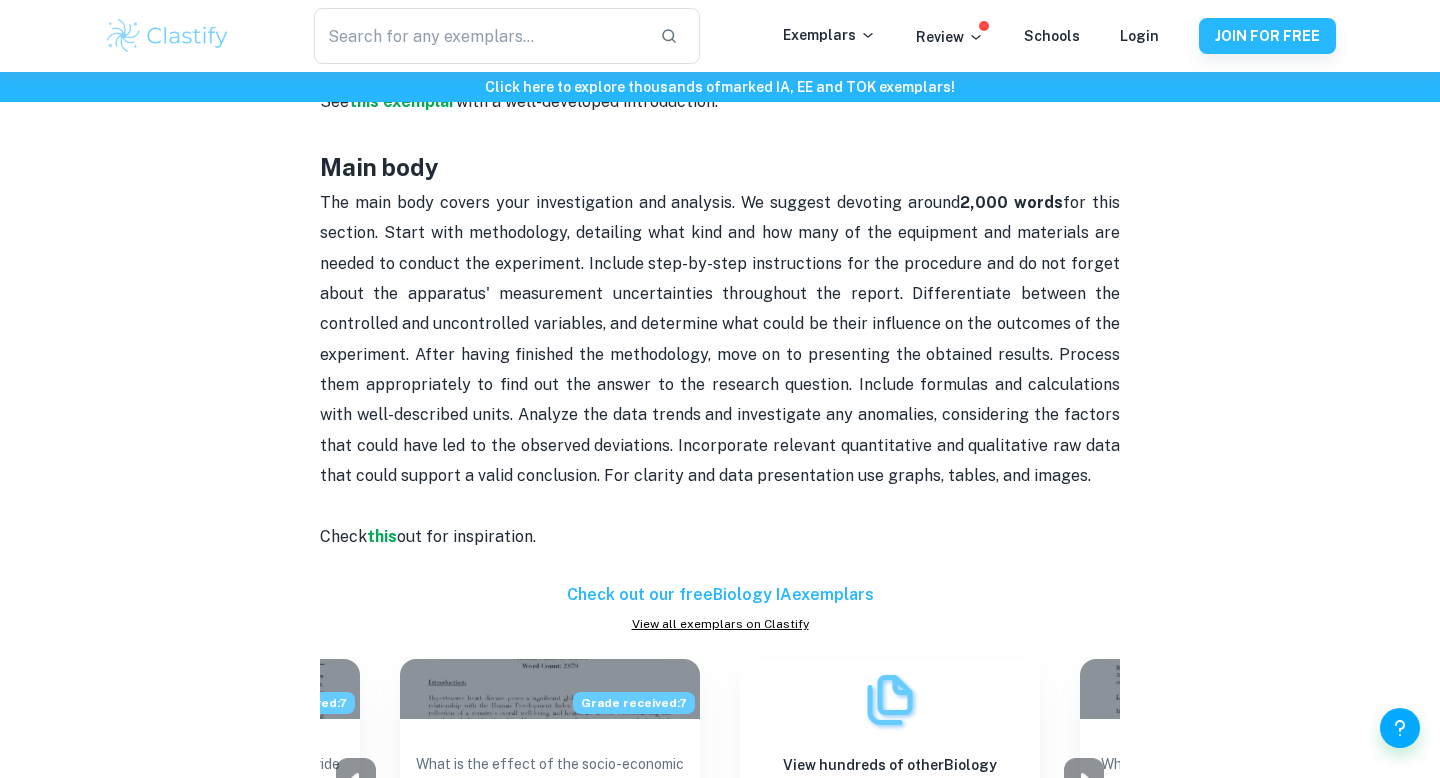 click on "The main body covers your investigation and analysis. We suggest devoting around  2,000 words" at bounding box center [722, 339] 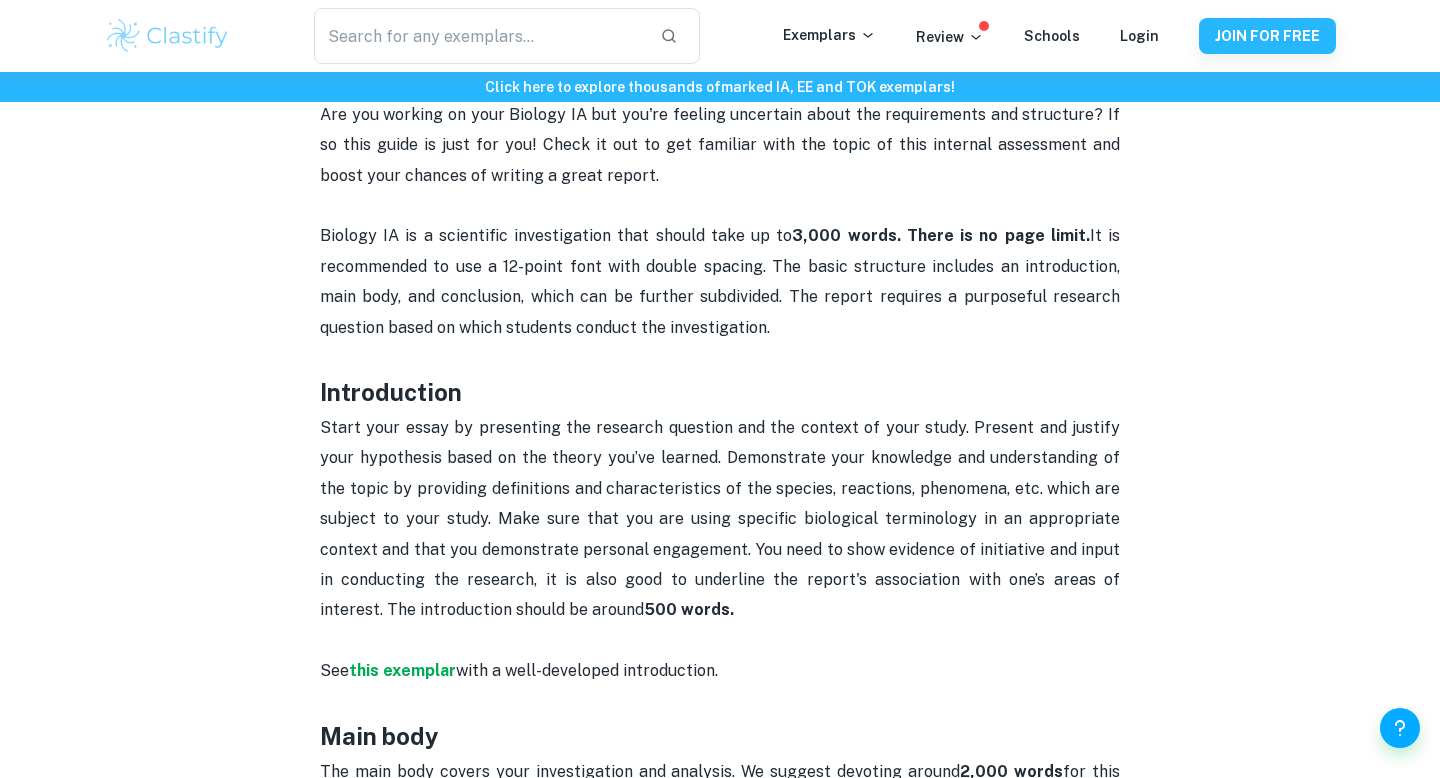 scroll, scrollTop: 919, scrollLeft: 0, axis: vertical 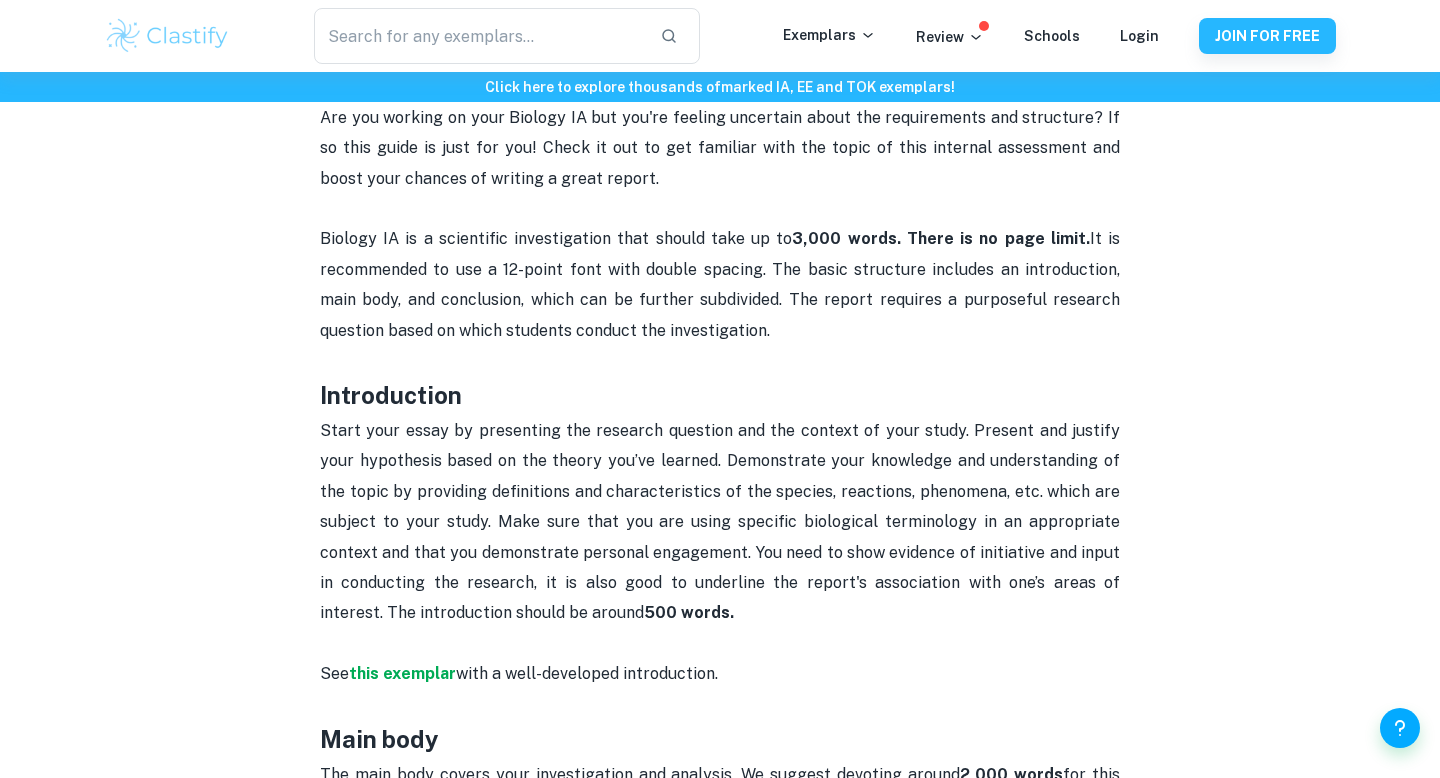 click on "Start your essay by presenting the research question and the context of your study. Present and justify your hypothesis based on the theory you’ve learned. Demonstrate your knowledge and understanding of the topic by providing definitions and characteristics of the species, reactions, phenomena, etc. which are subject to your study. Make sure that you are using specific biological terminology in an appropriate context and that you demonstrate personal engagement. You need to show evidence of initiative and input in conducting the research, it is also good to underline the report's association with one’s areas of interest. The introduction should be around  500 words." at bounding box center [722, 521] 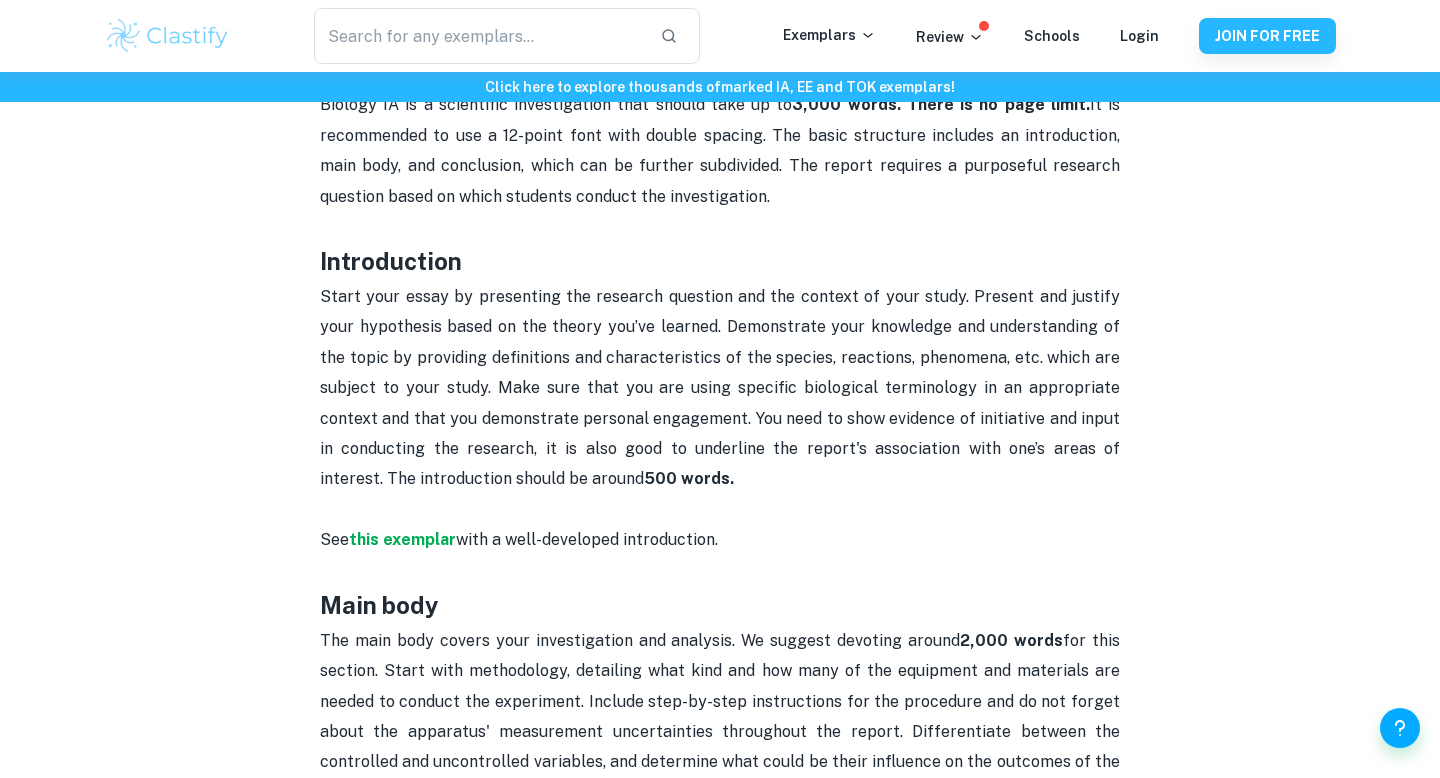 scroll, scrollTop: 1329, scrollLeft: 0, axis: vertical 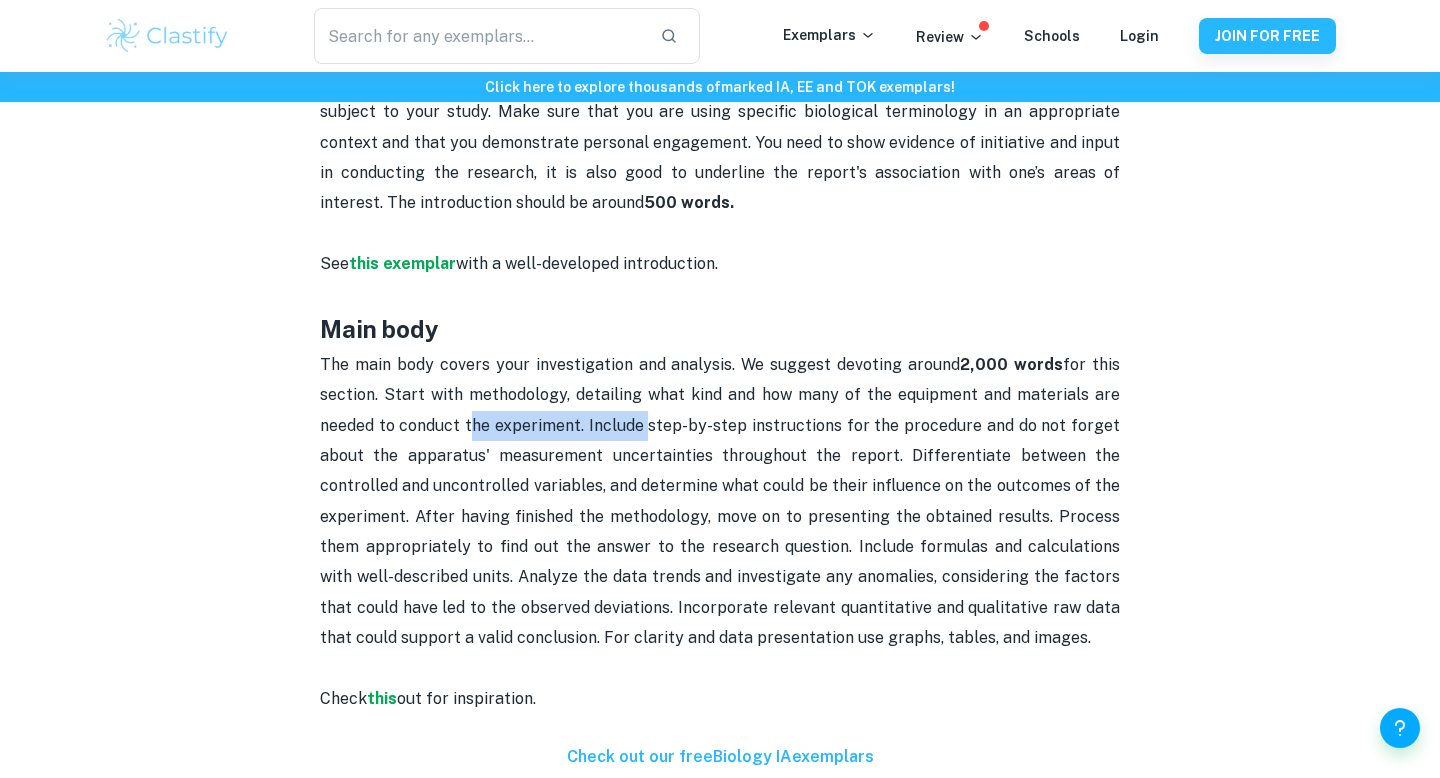 drag, startPoint x: 469, startPoint y: 413, endPoint x: 645, endPoint y: 422, distance: 176.22997 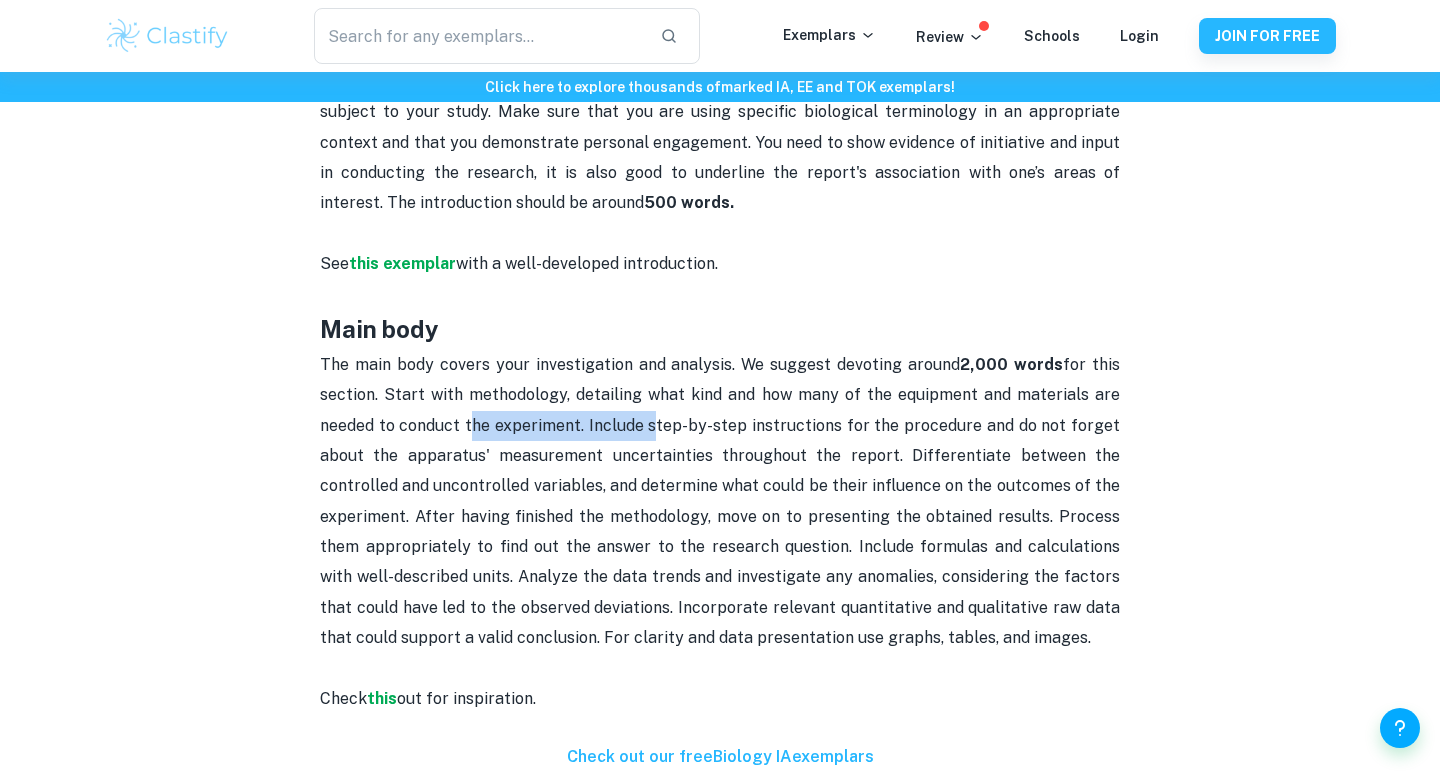 click on "The main body covers your investigation and analysis. We suggest devoting around  2,000 words" at bounding box center [722, 501] 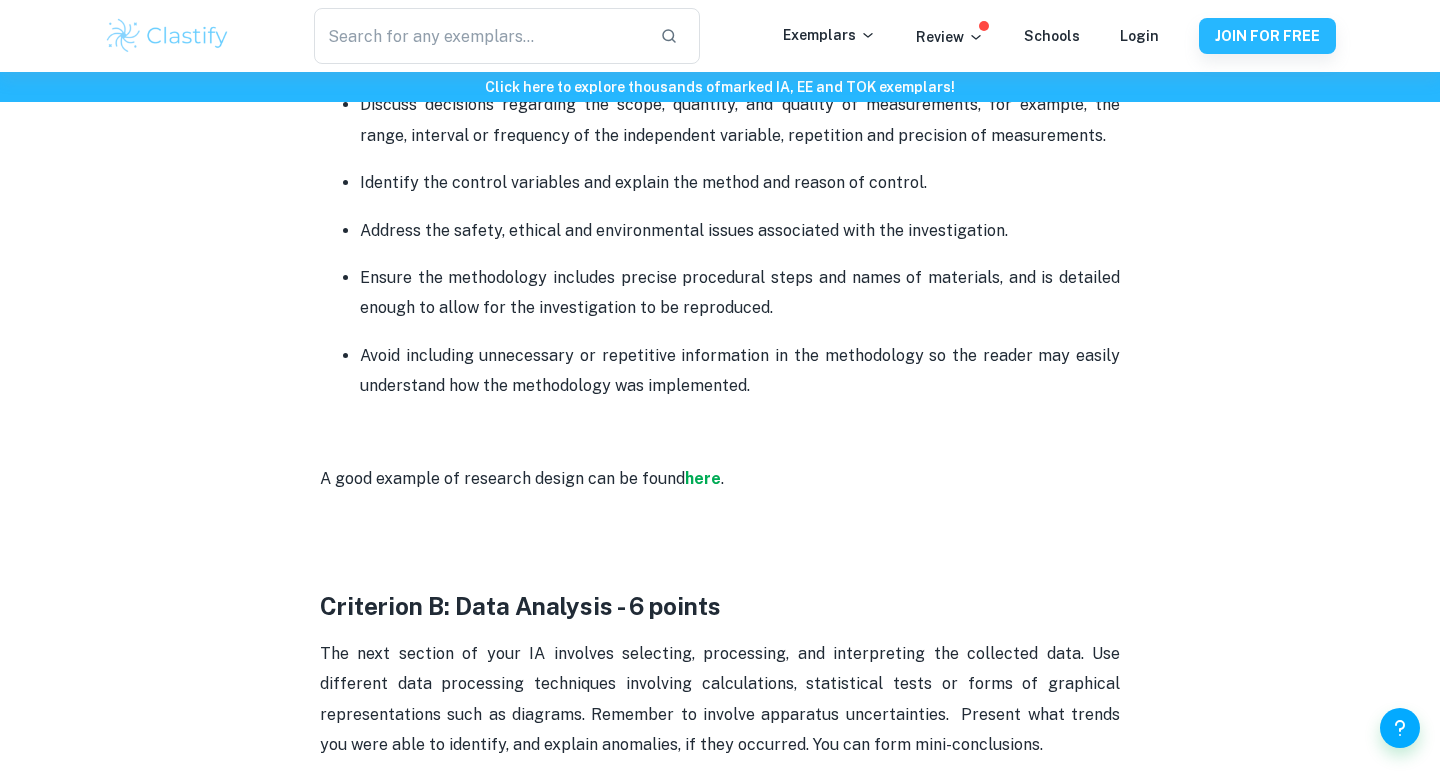 scroll, scrollTop: 2073, scrollLeft: 0, axis: vertical 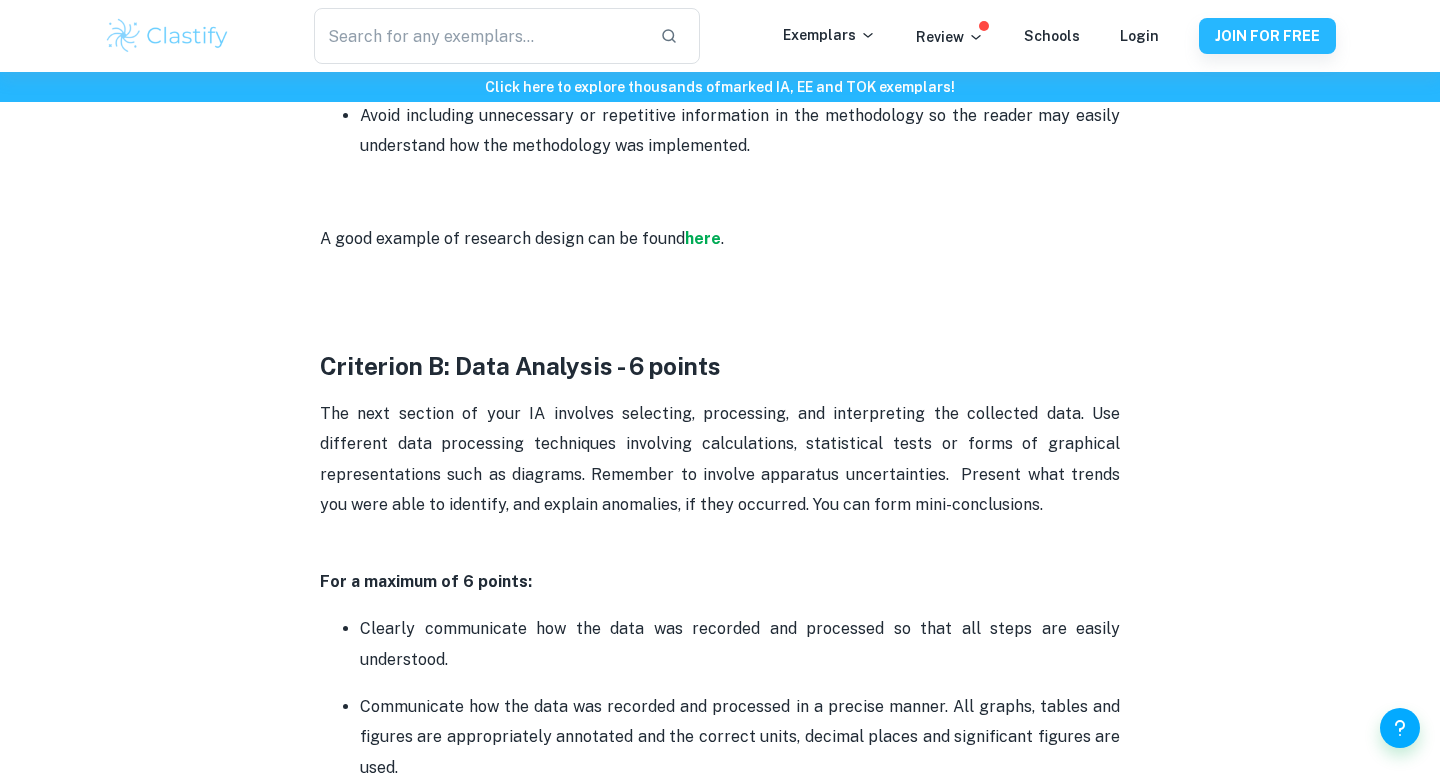 drag, startPoint x: 496, startPoint y: 337, endPoint x: 629, endPoint y: 337, distance: 133 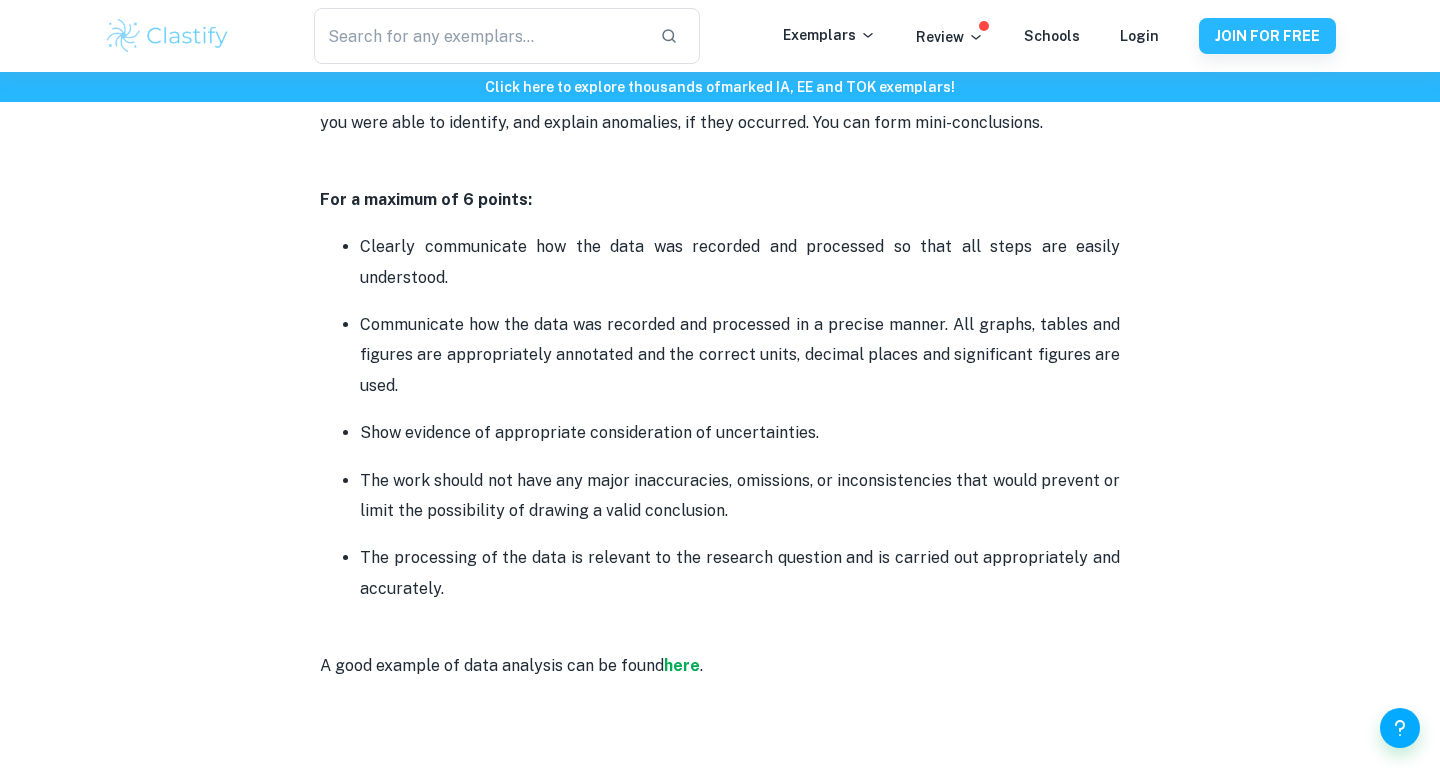scroll, scrollTop: 3138, scrollLeft: 0, axis: vertical 